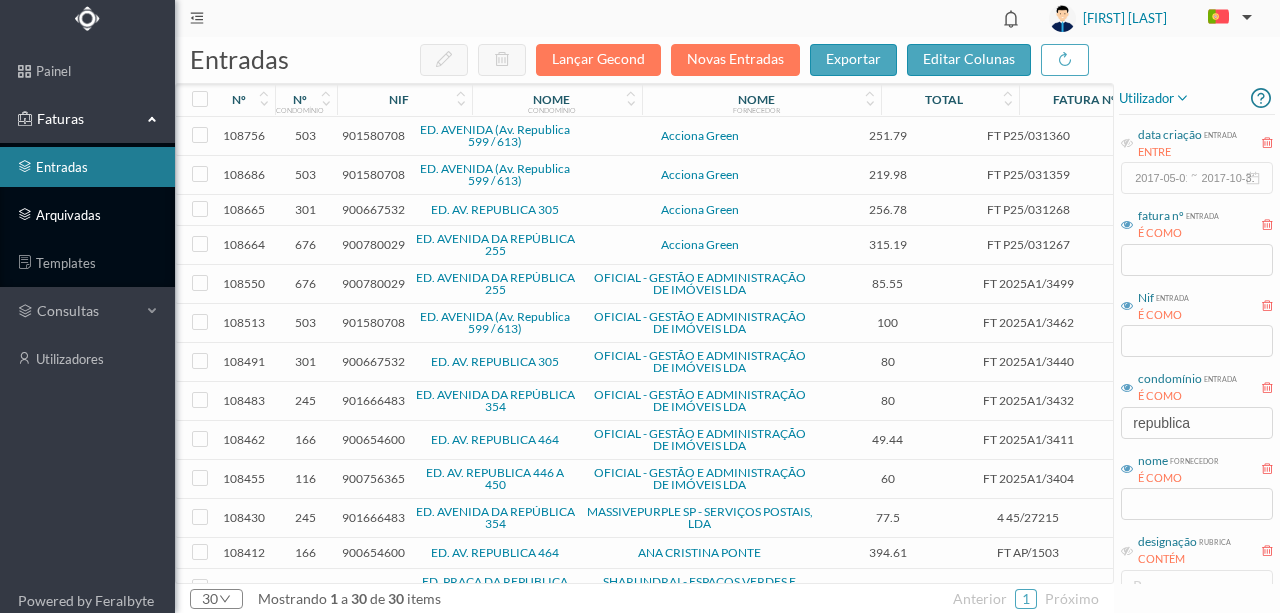 scroll, scrollTop: 0, scrollLeft: 0, axis: both 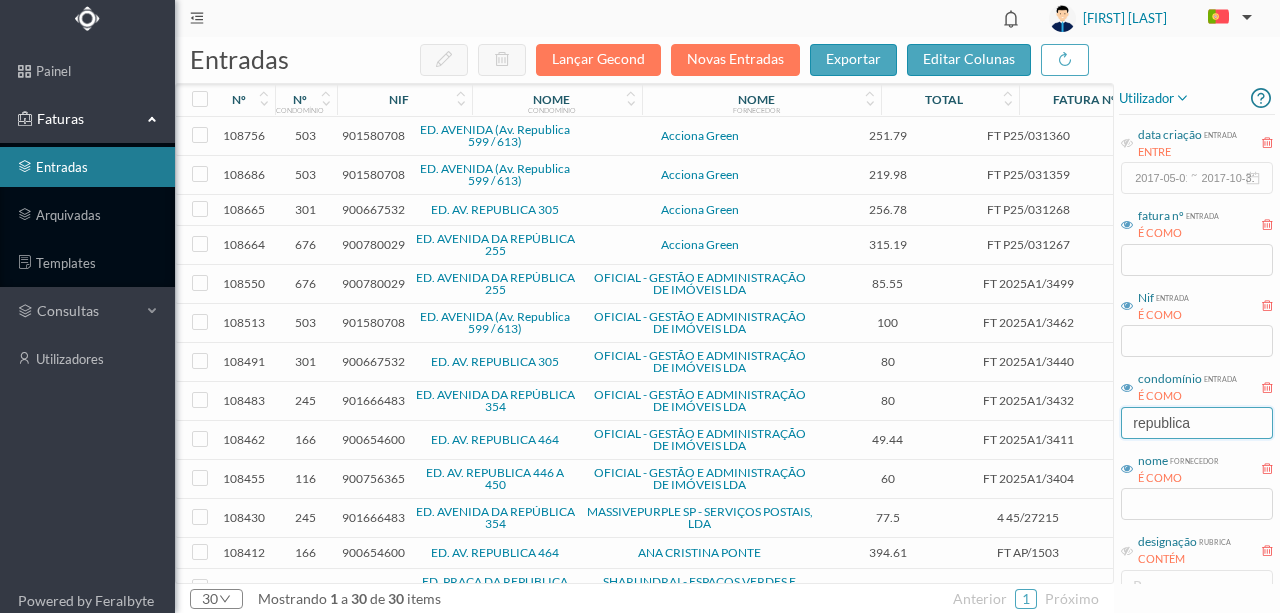 drag, startPoint x: 1207, startPoint y: 419, endPoint x: 883, endPoint y: 427, distance: 324.09875 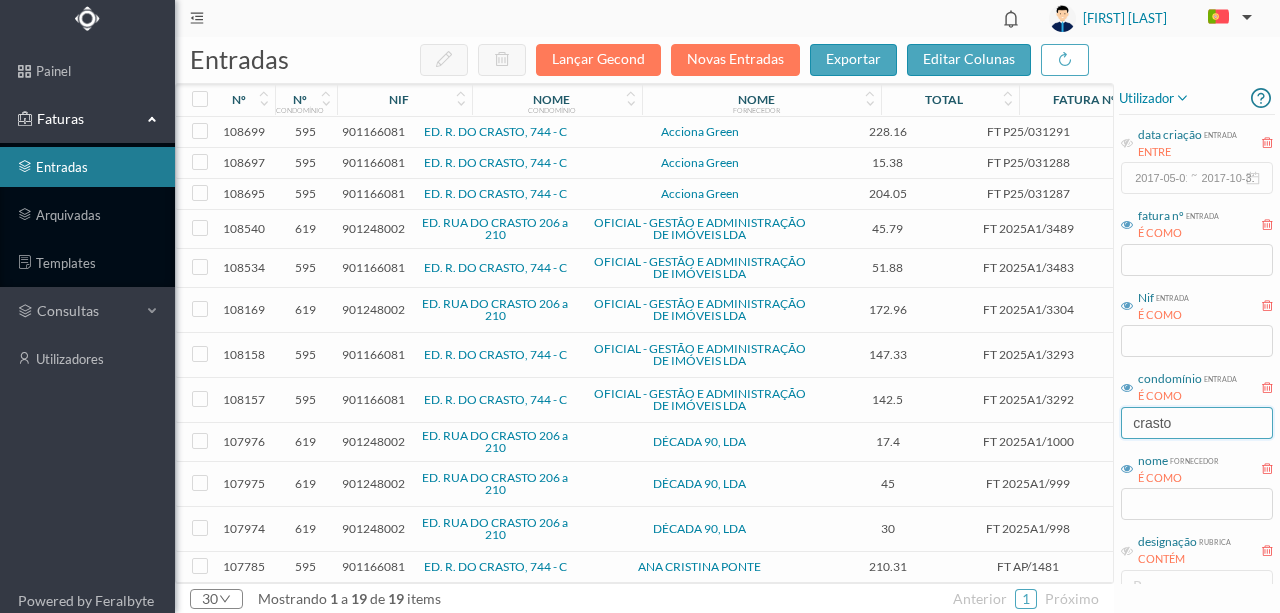 click on "crasto" at bounding box center (1197, 423) 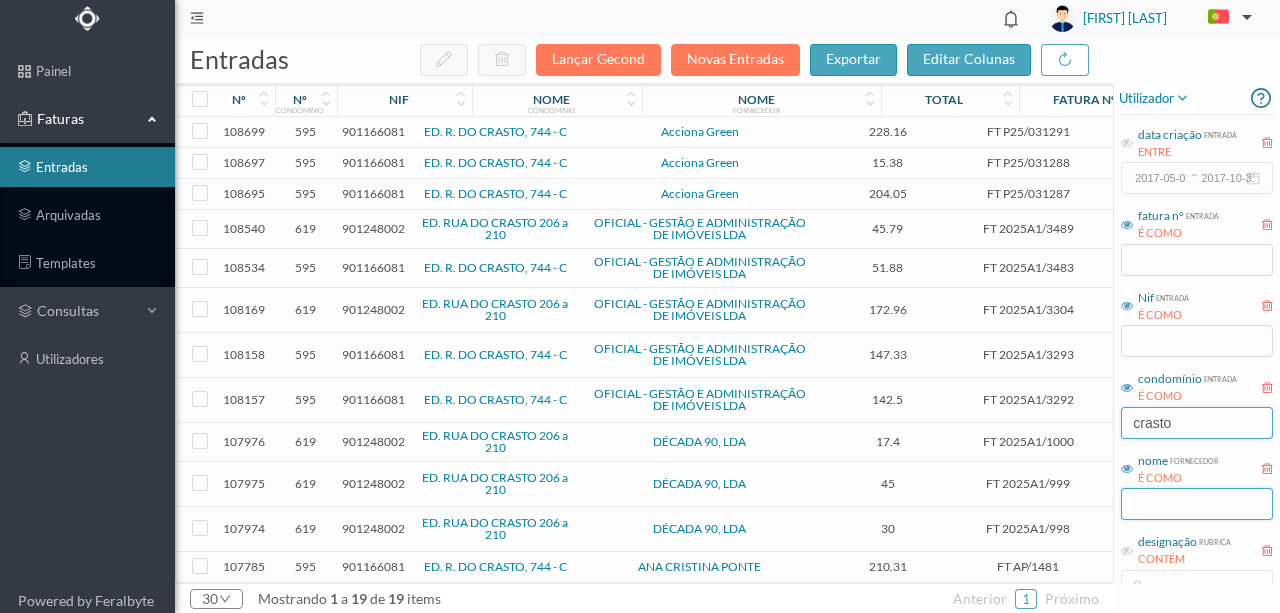 type on "crasto" 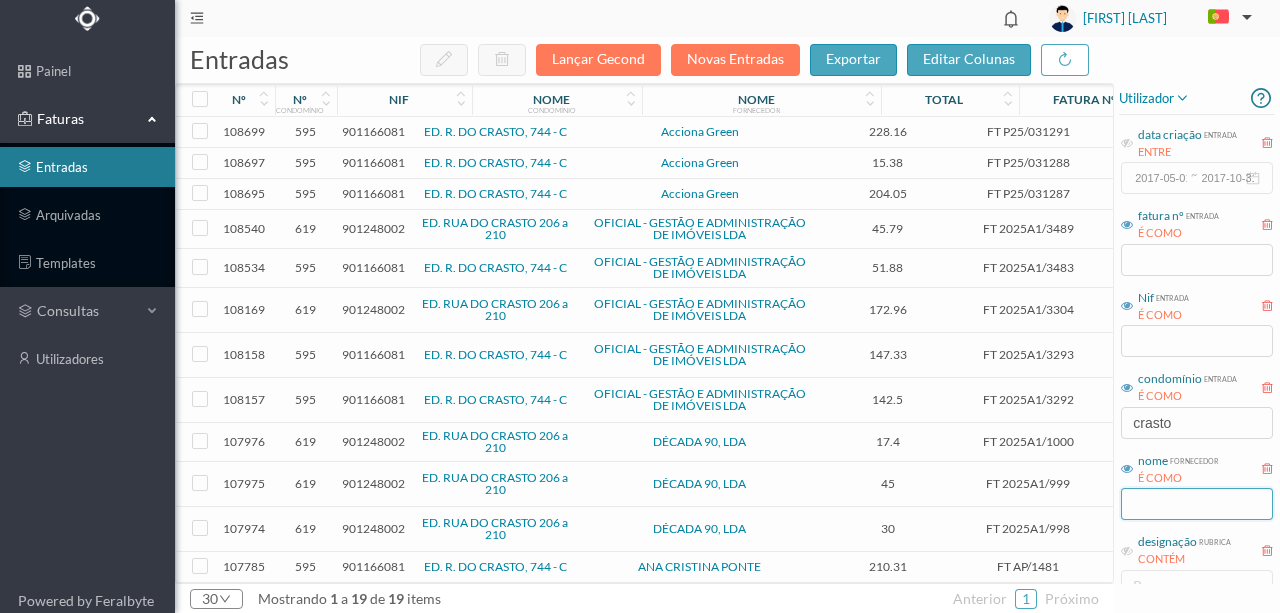 click at bounding box center (1197, 504) 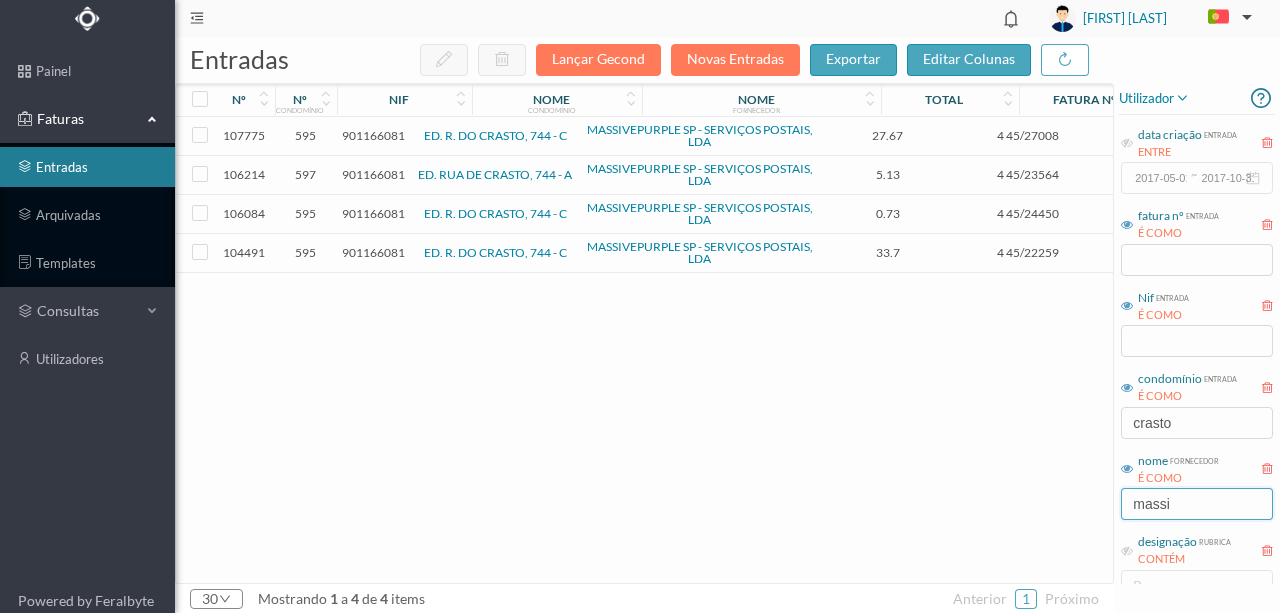 type on "massi" 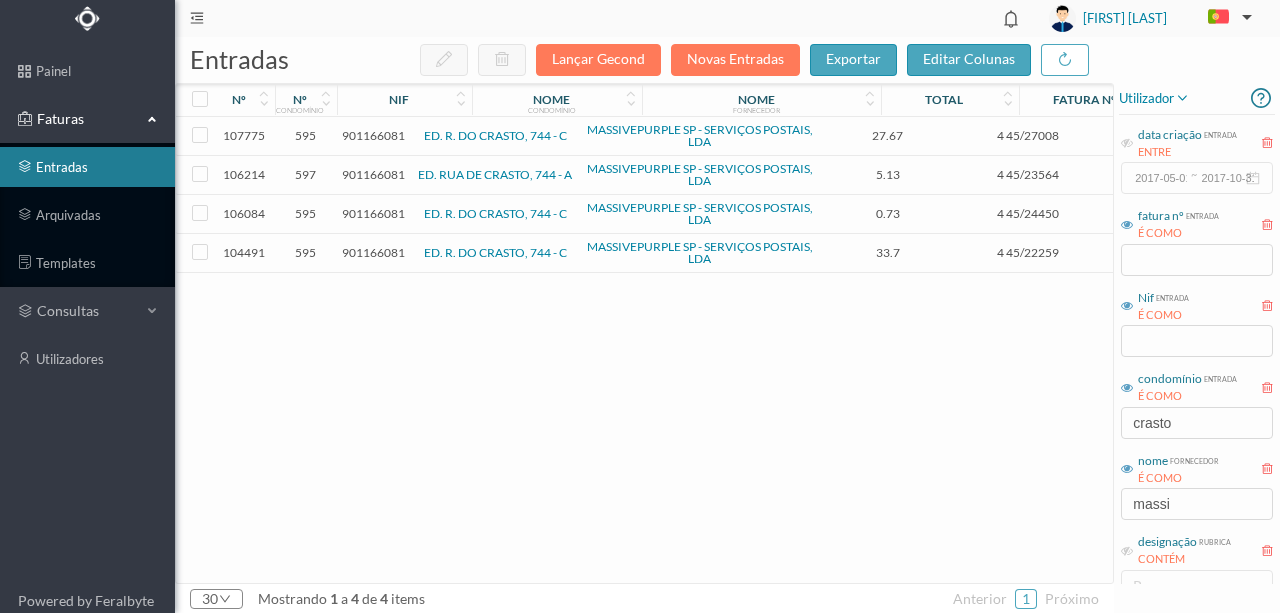 click on "901166081" at bounding box center [373, 135] 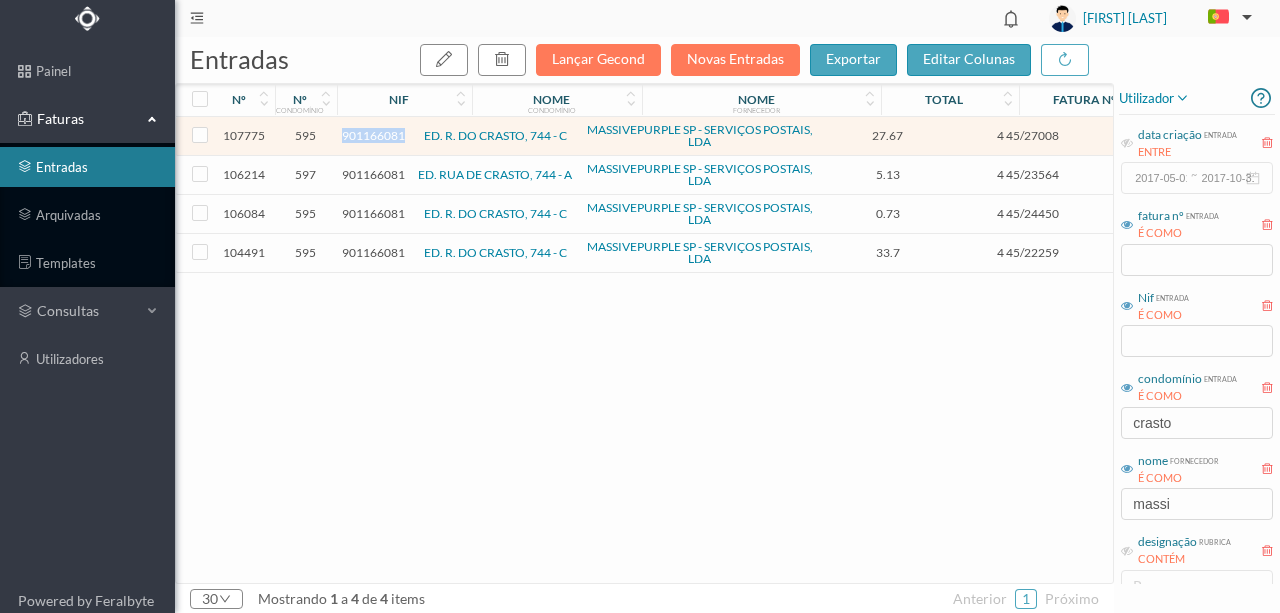 click on "901166081" at bounding box center [373, 135] 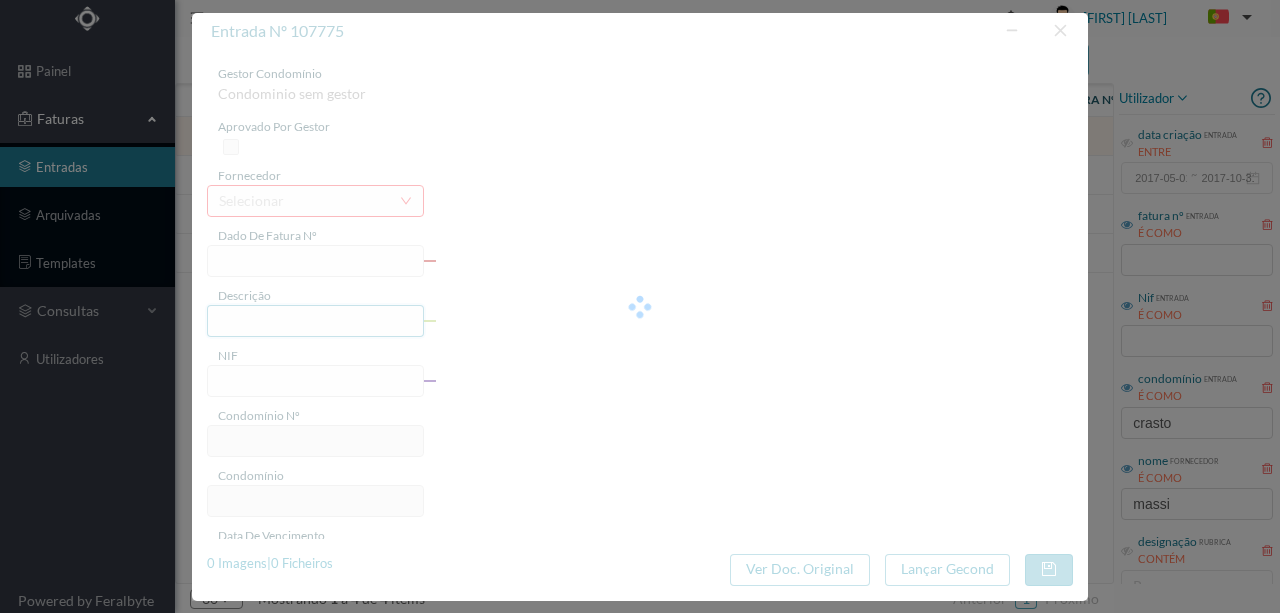 type on "4 45/27008" 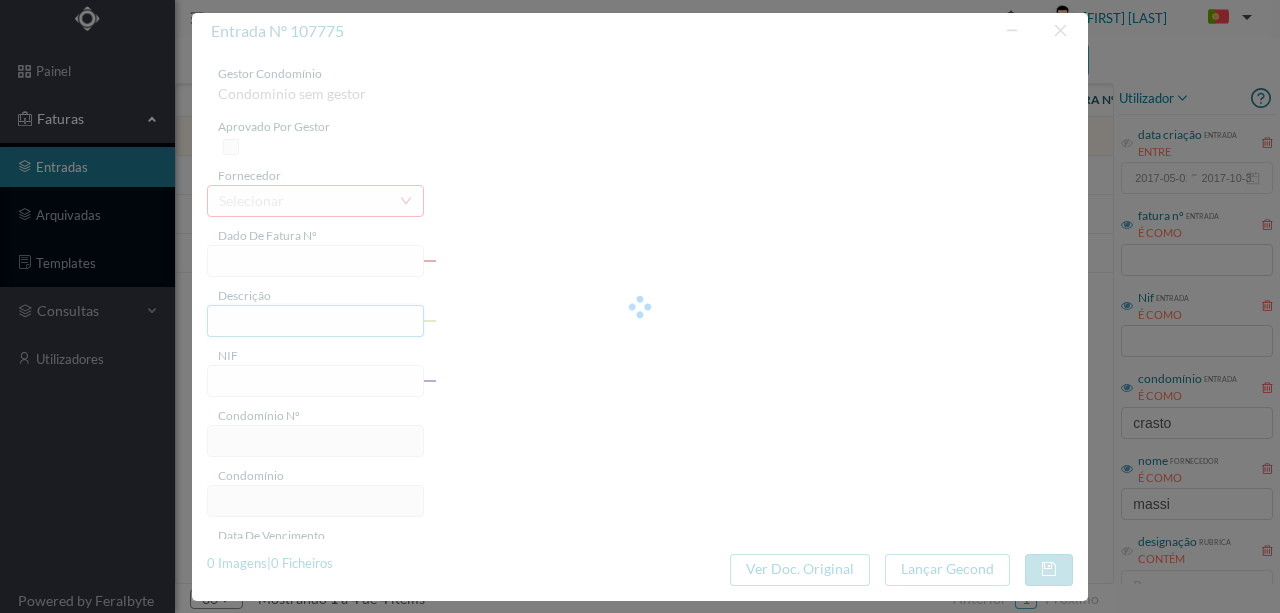 type on "Serviço Envio Correio" 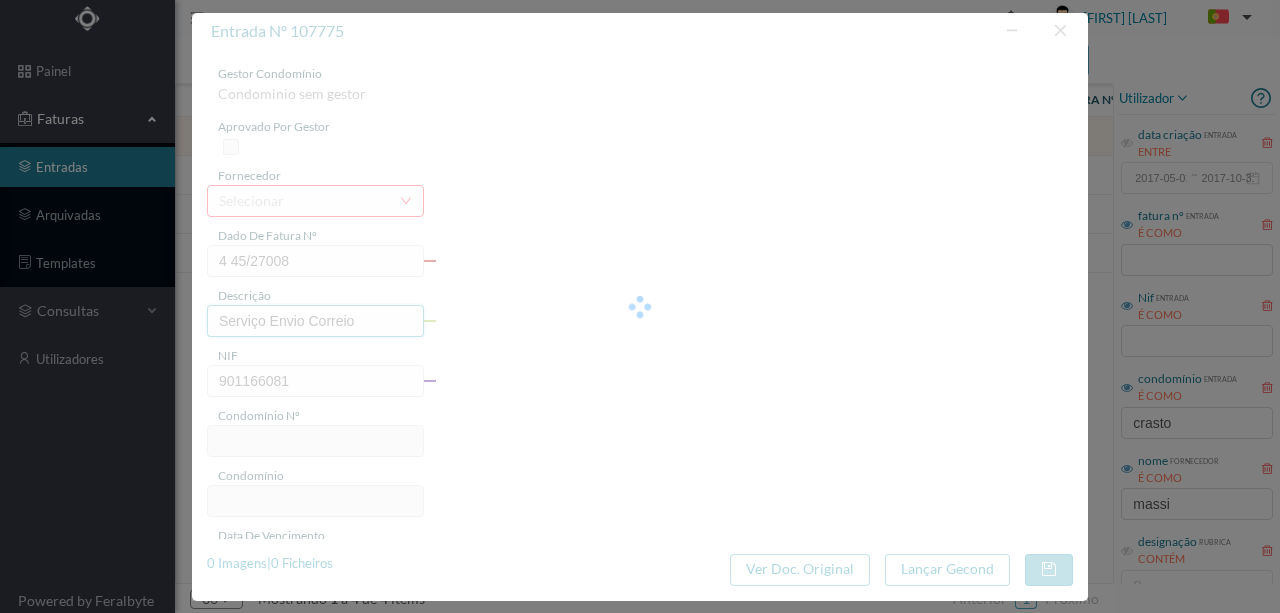 type on "595" 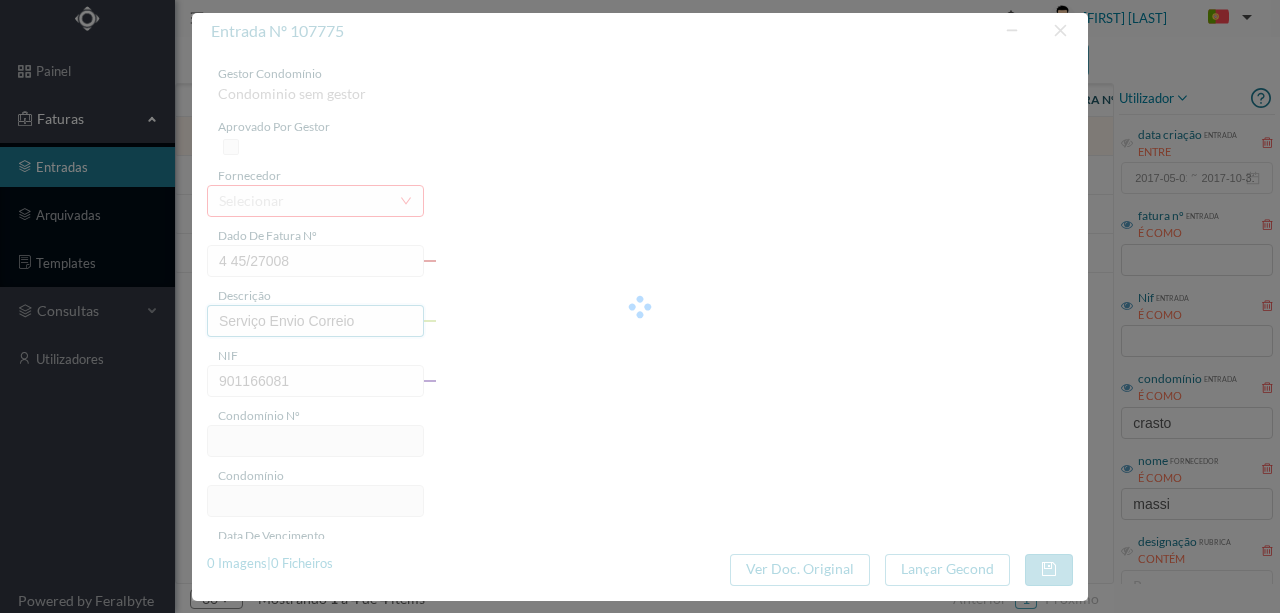 type on "ED. R. DO CRASTO, 744 - C" 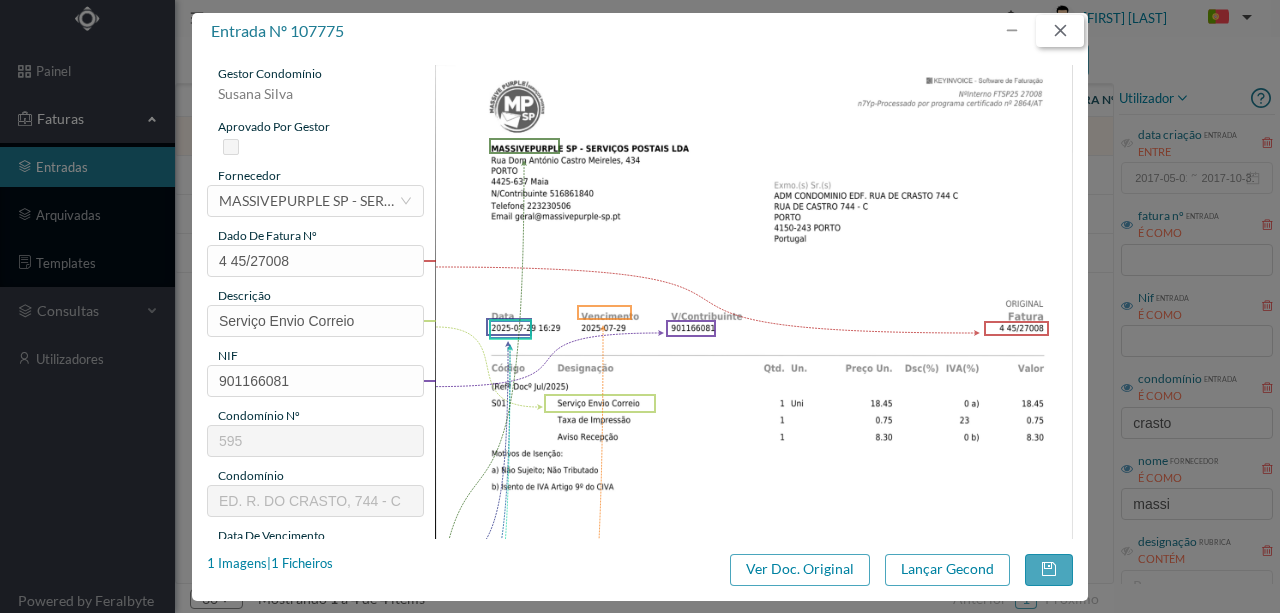 click at bounding box center (1060, 31) 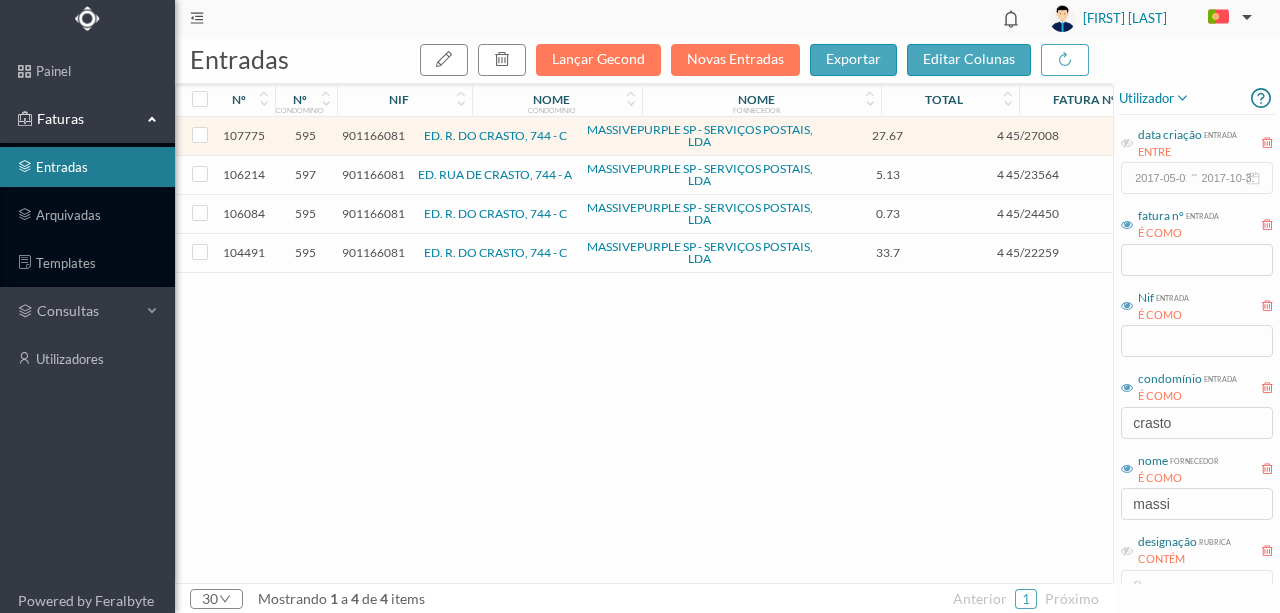 click on "901166081" at bounding box center [373, 174] 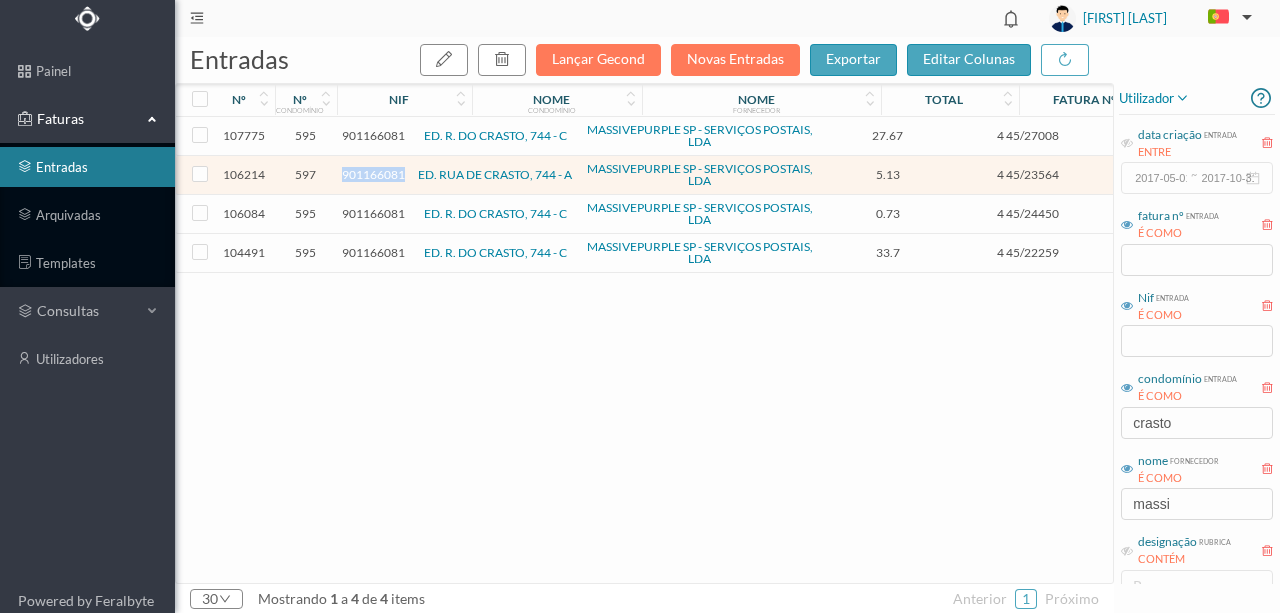 click on "901166081" at bounding box center [373, 174] 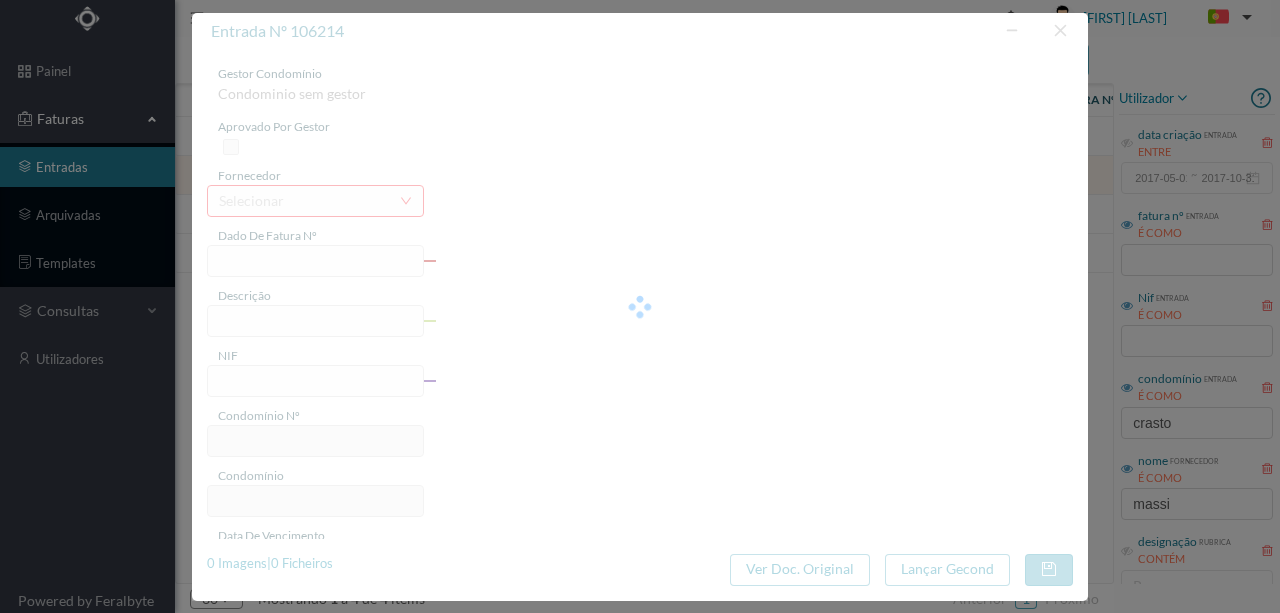type on "4 45/23564" 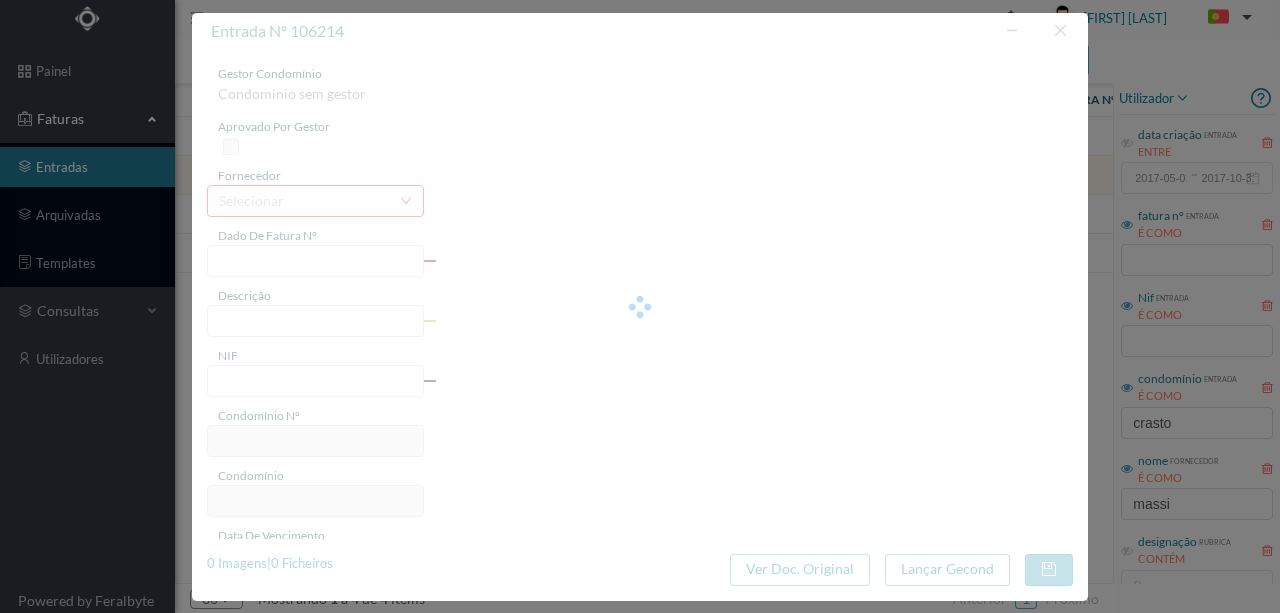 type on "Serviço Envio Correio" 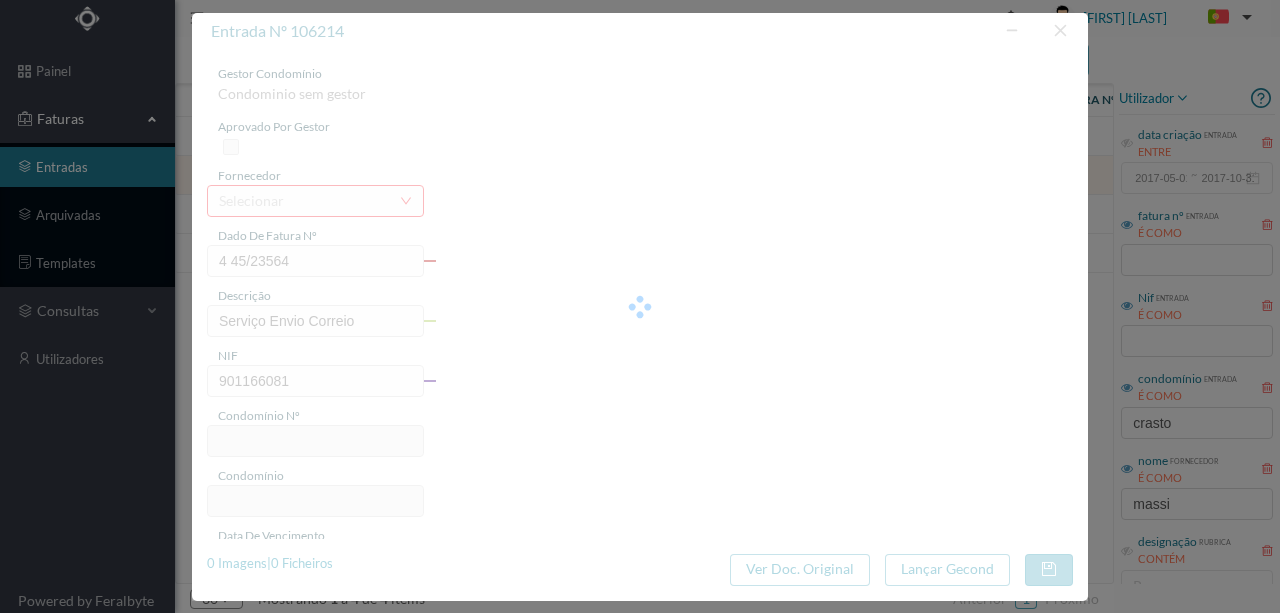 type on "597" 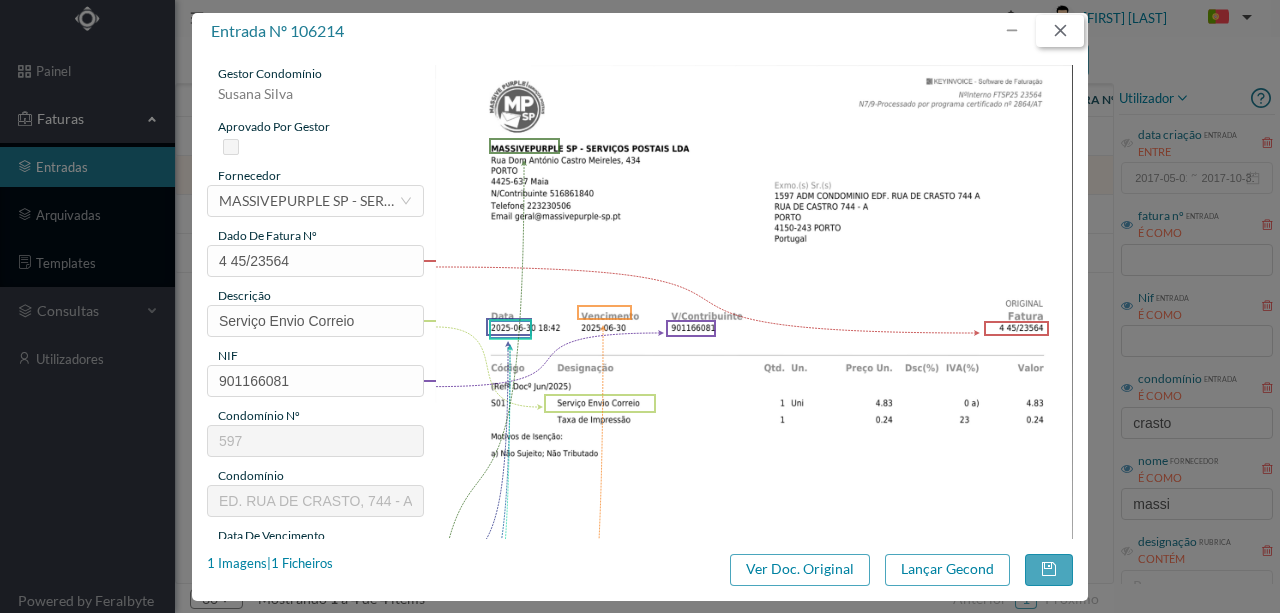 click at bounding box center [1060, 31] 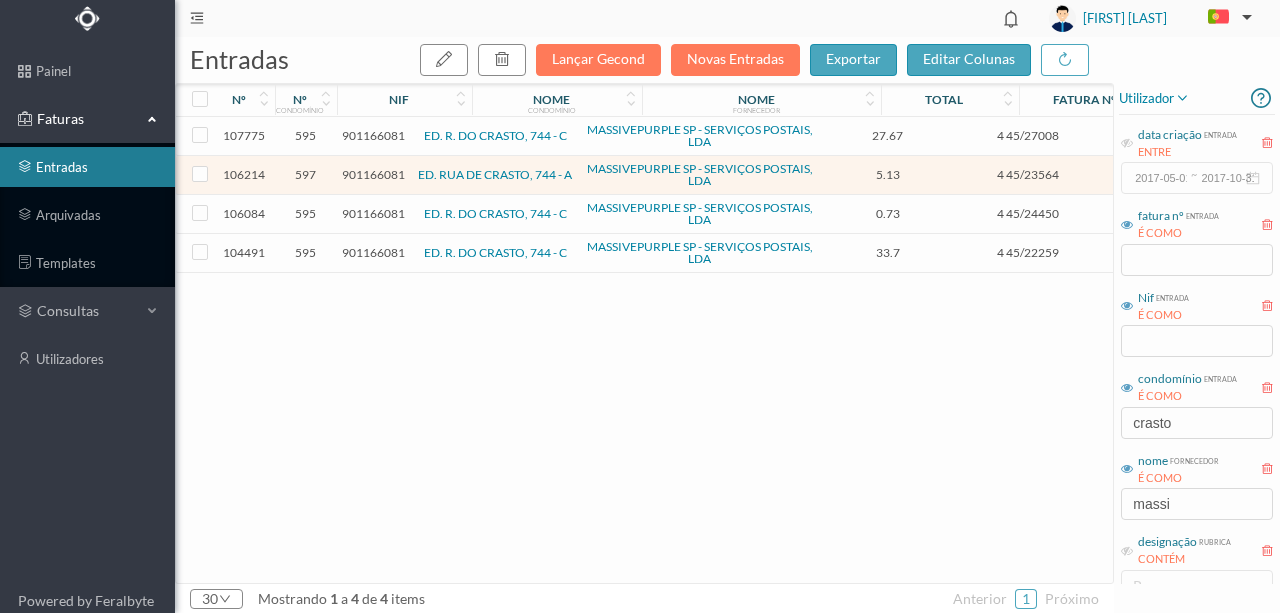 click on "901166081" at bounding box center [373, 213] 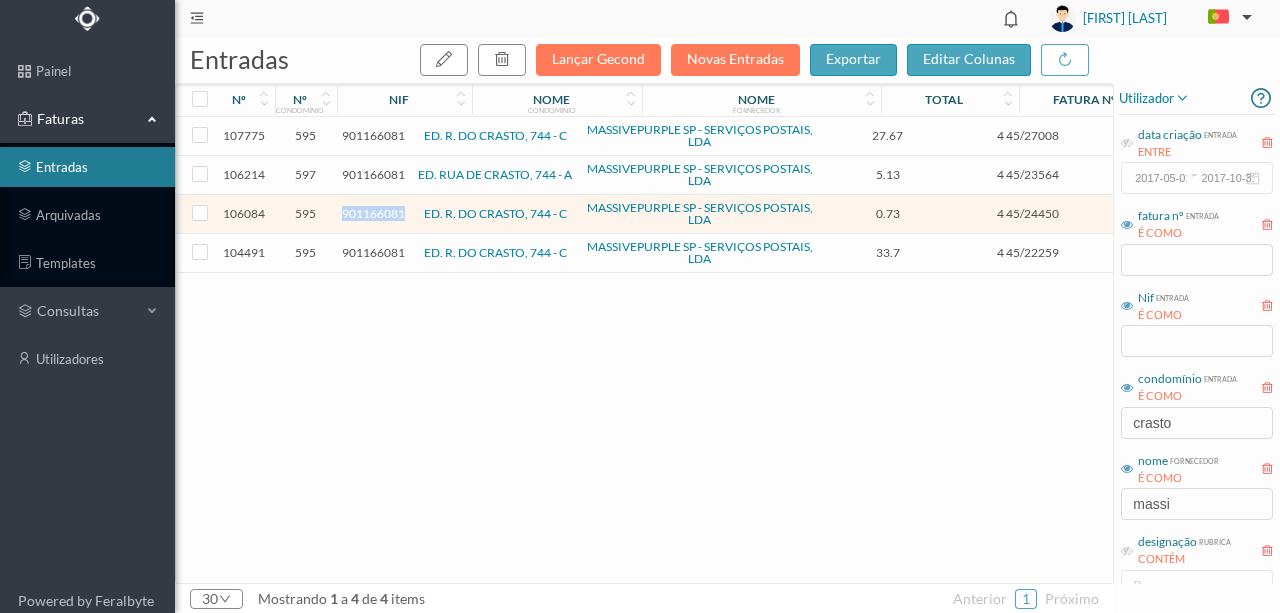 click on "901166081" at bounding box center [373, 213] 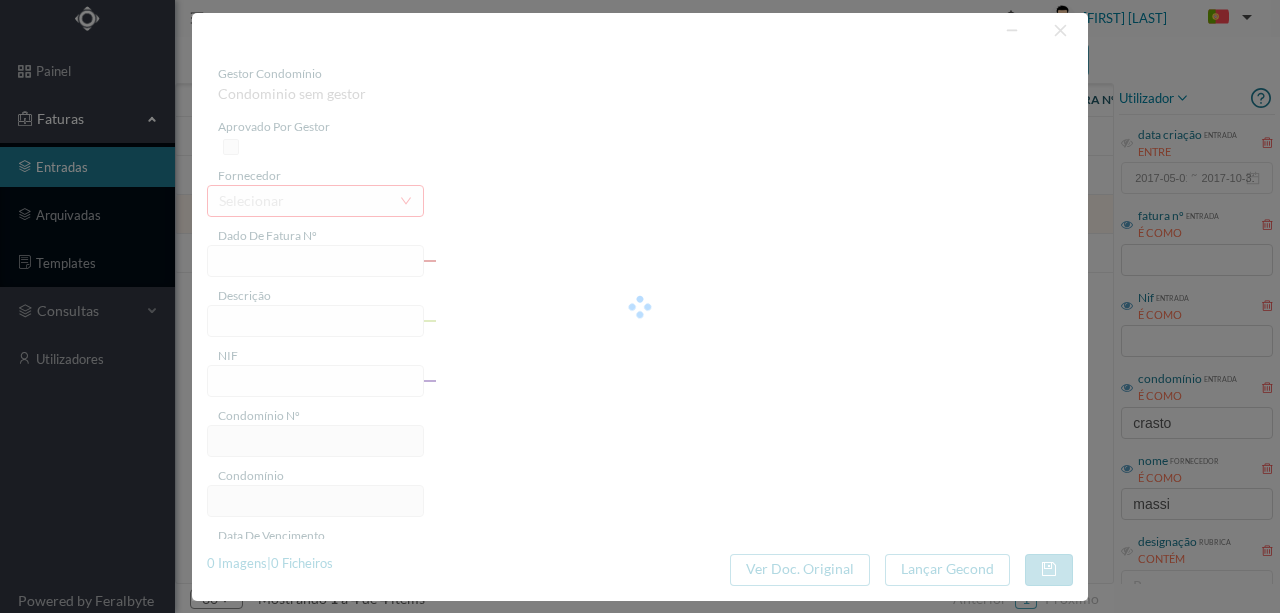 type on "4 45/24450" 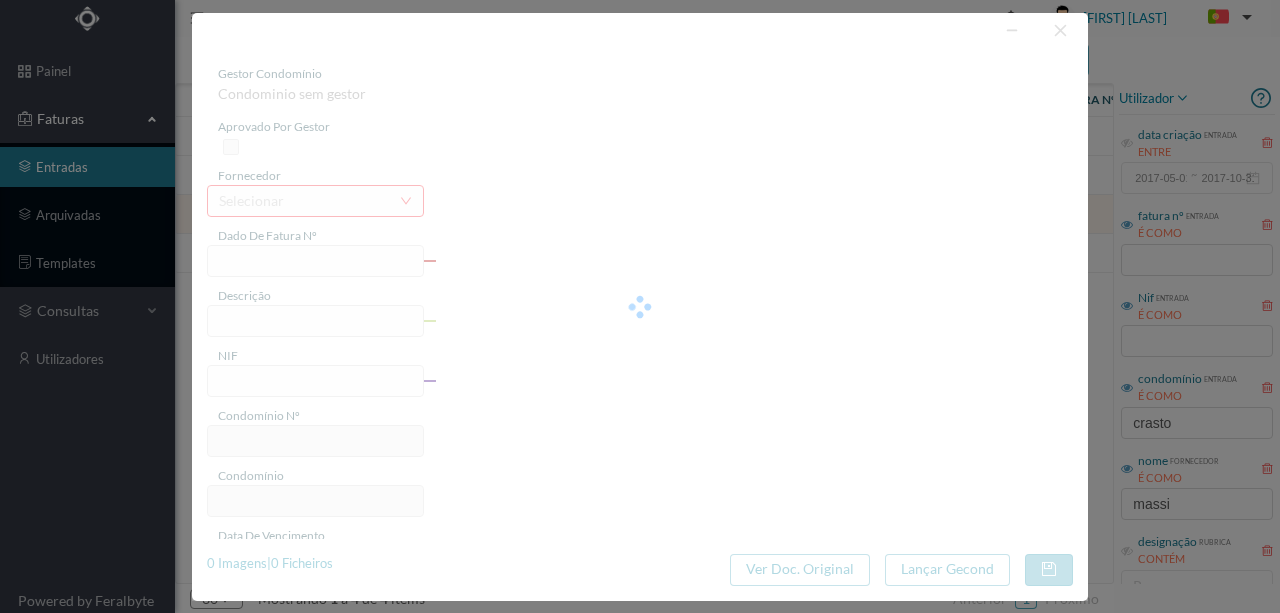 type on "Serviço Envio Correio" 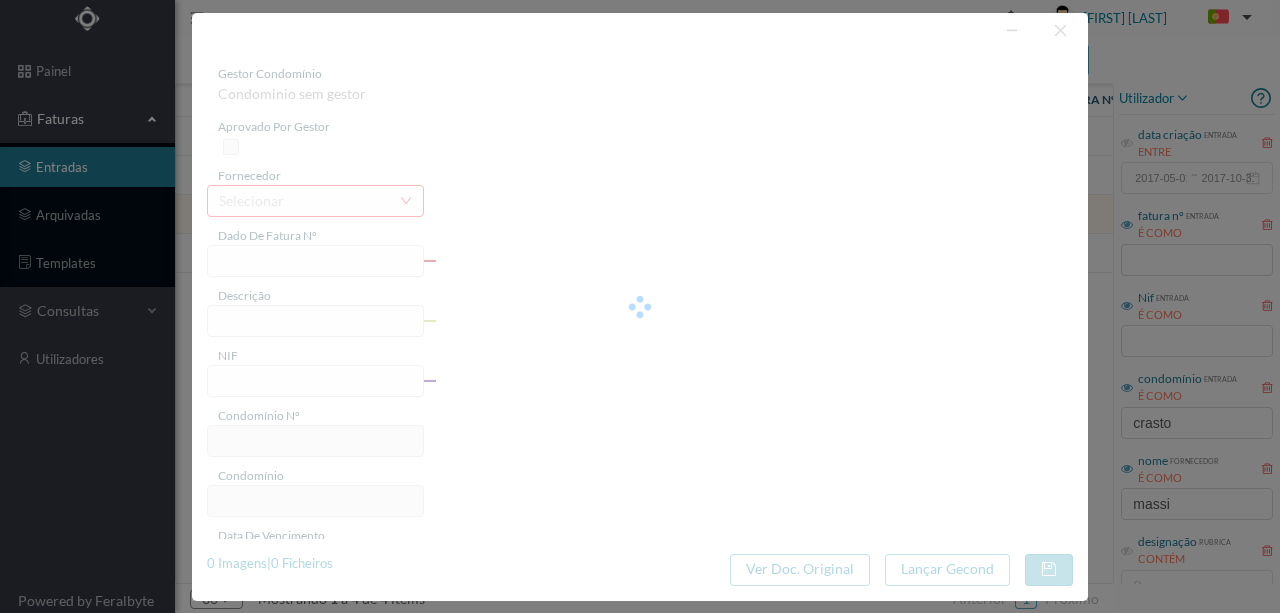 type on "2025-06-03" 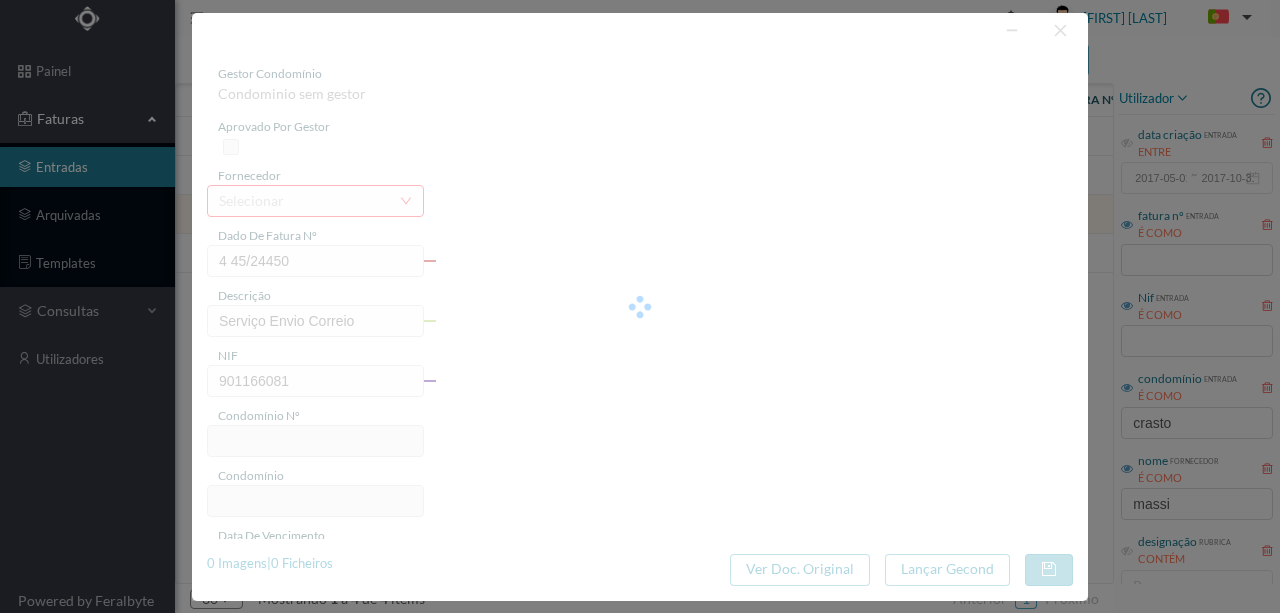 type on "595" 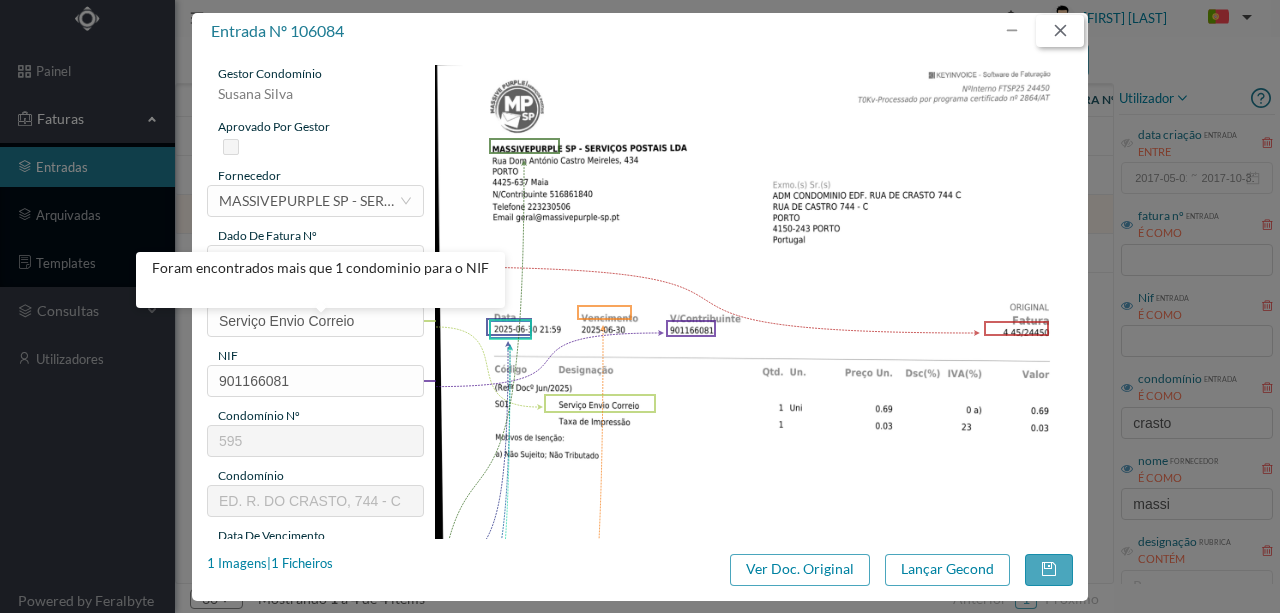 click at bounding box center [1060, 31] 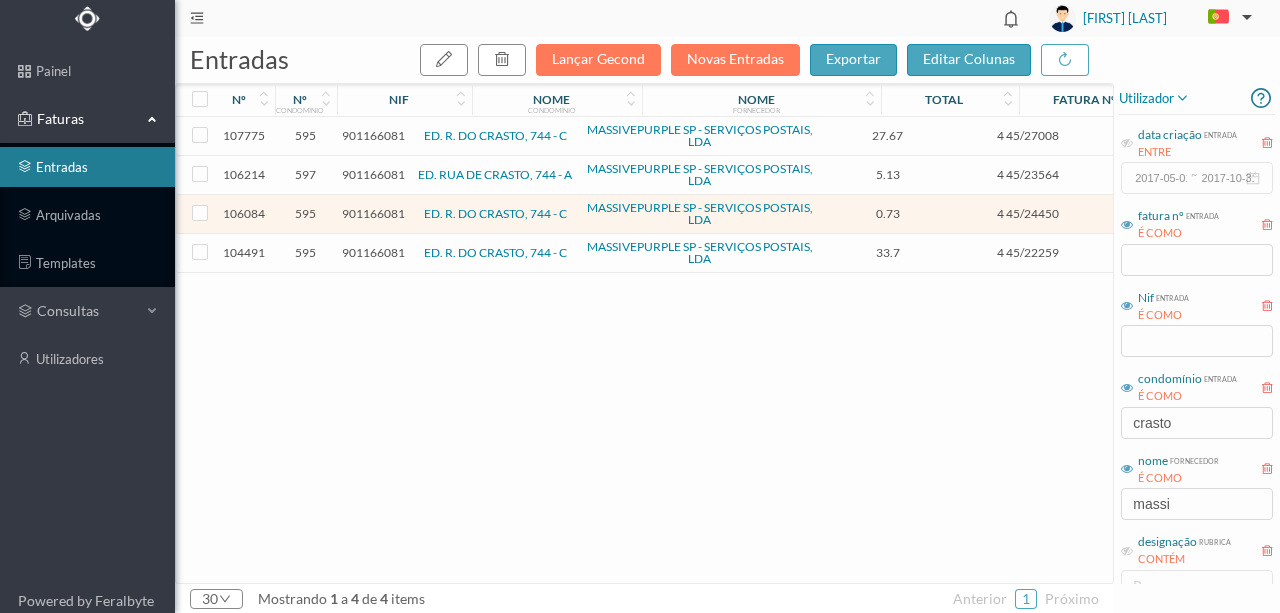 click on "901166081" at bounding box center (373, 252) 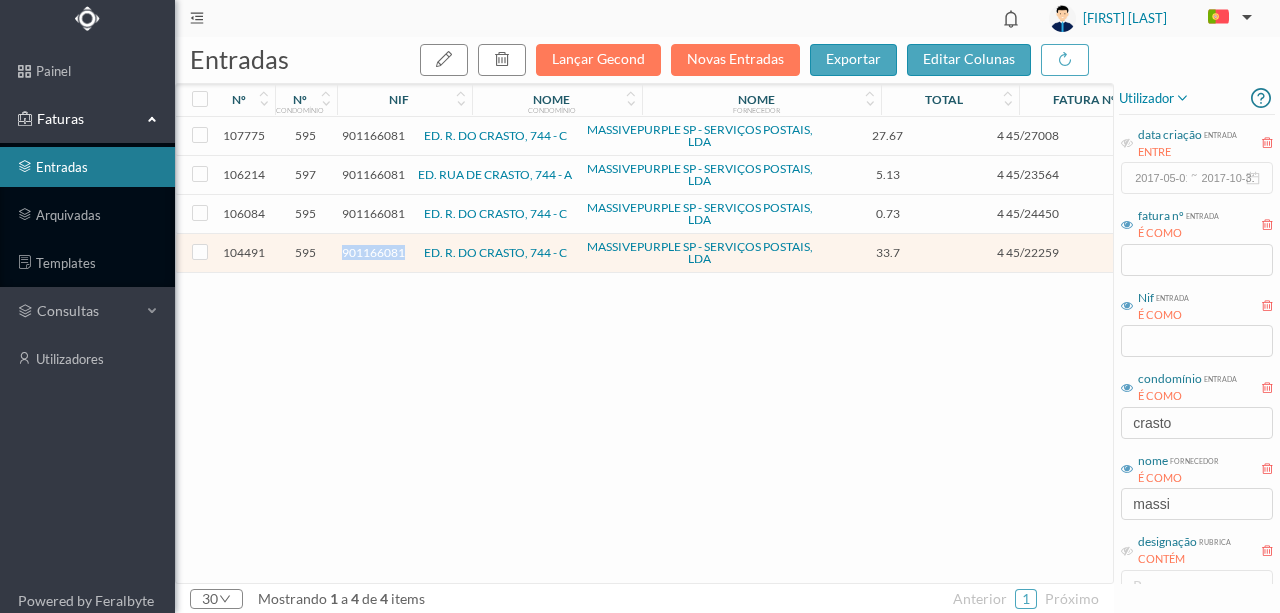 click on "901166081" at bounding box center (373, 252) 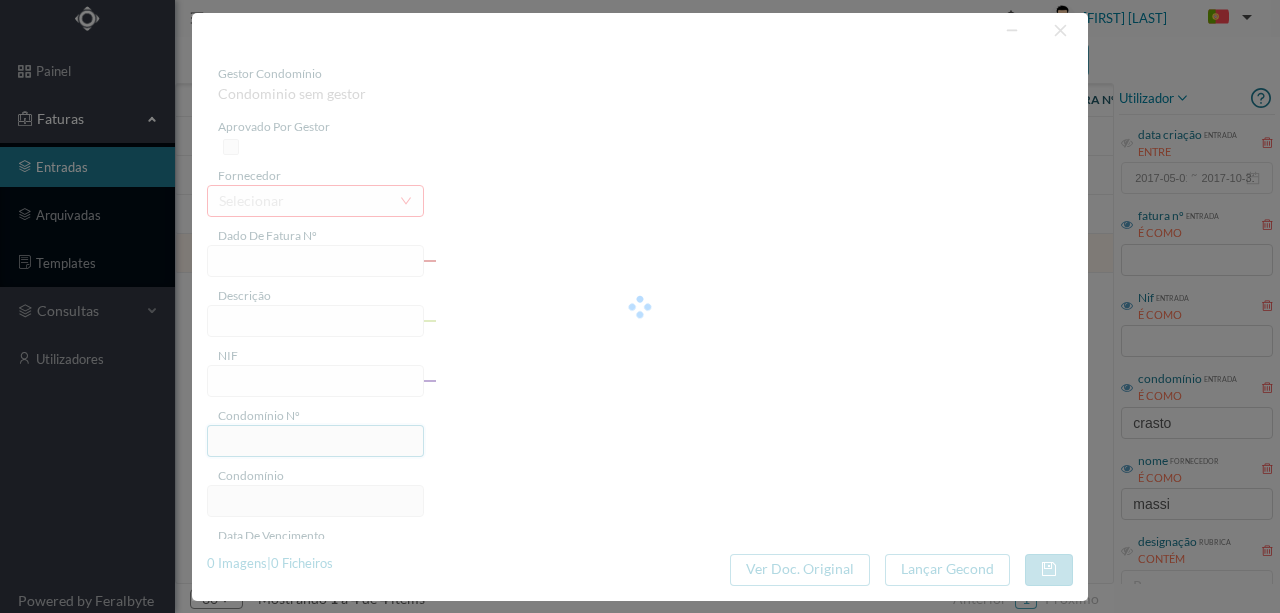 type on "4 45/22259" 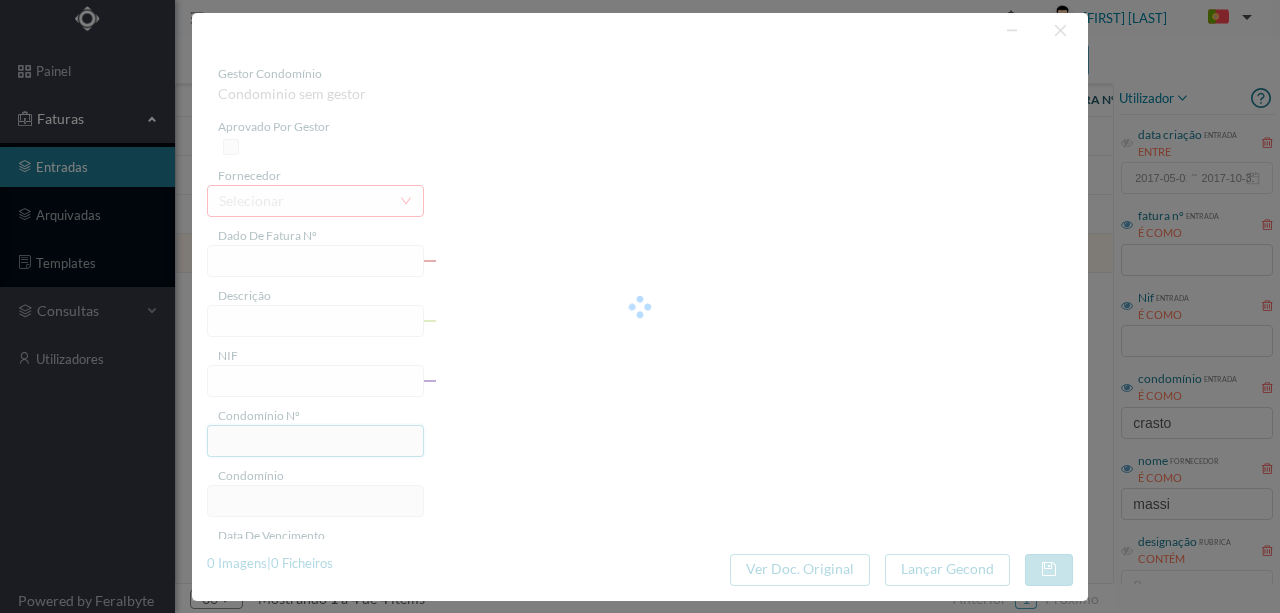 type on "Serviço Envio Correio" 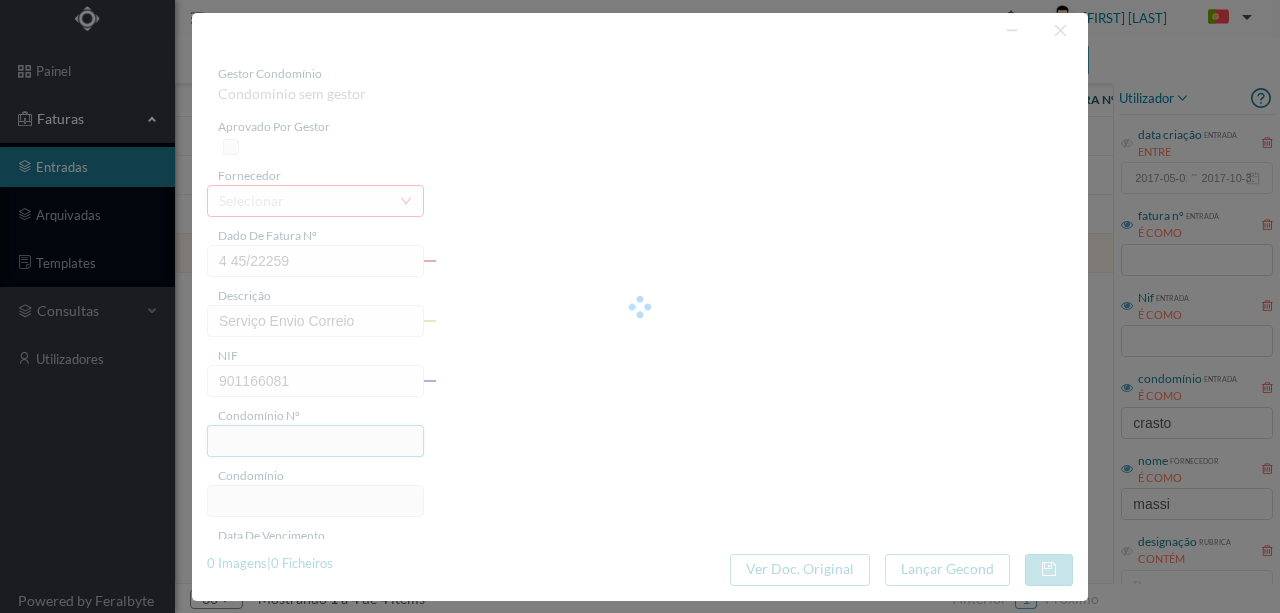 type on "595" 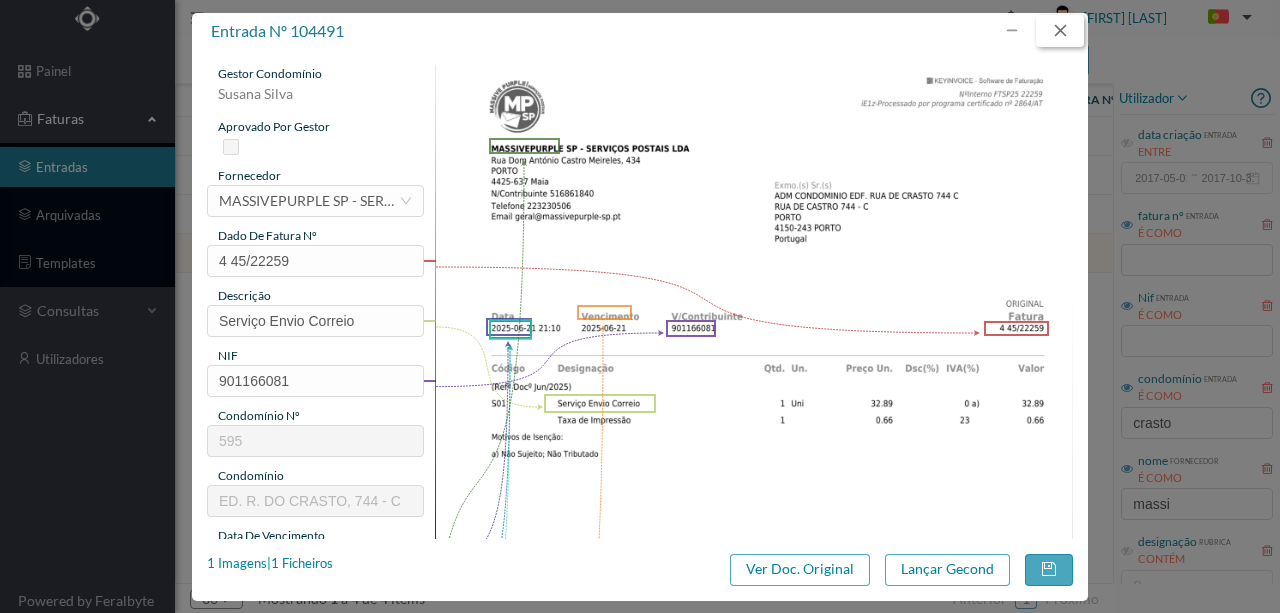 click at bounding box center (1060, 31) 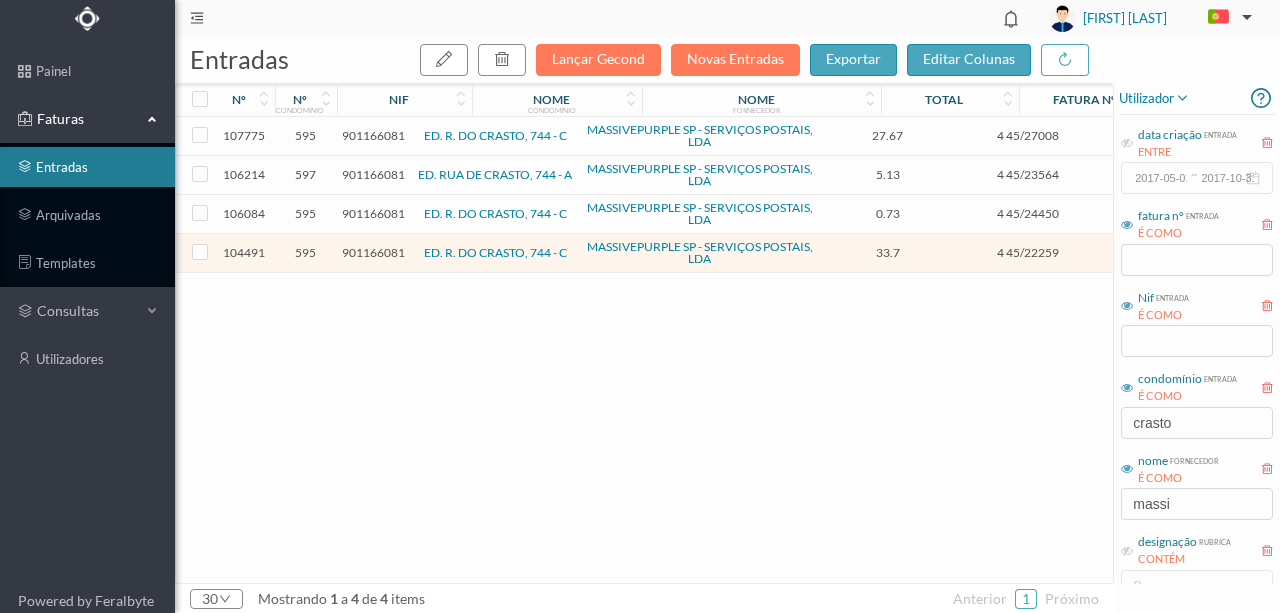 click on "901166081" at bounding box center [373, 135] 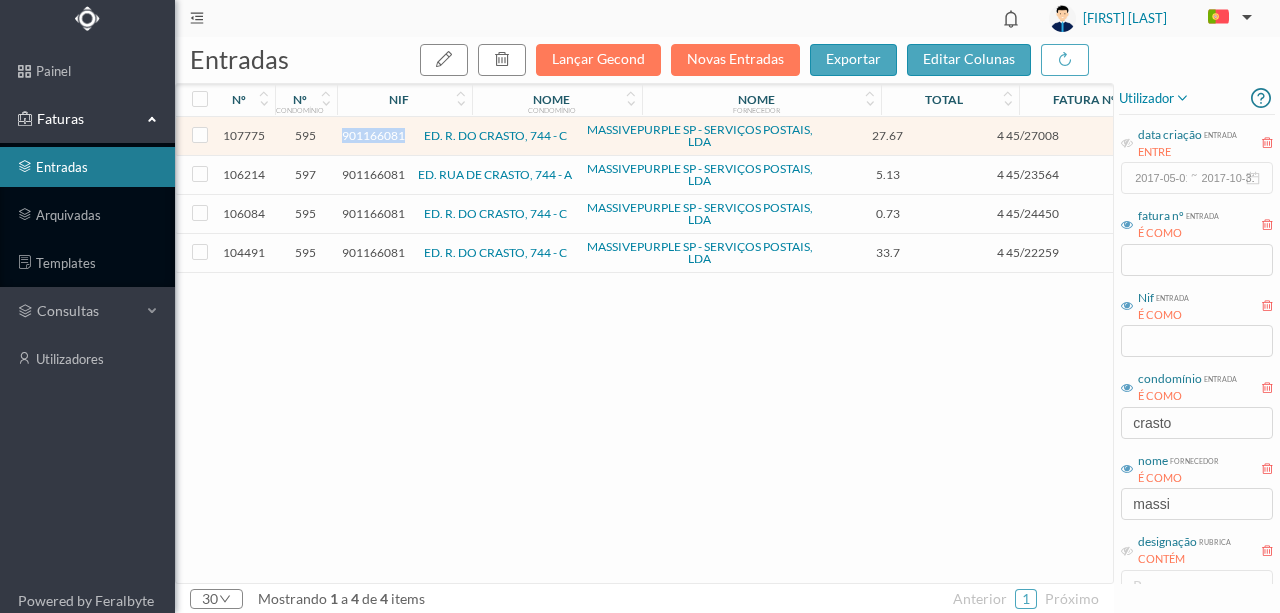 click on "901166081" at bounding box center [373, 135] 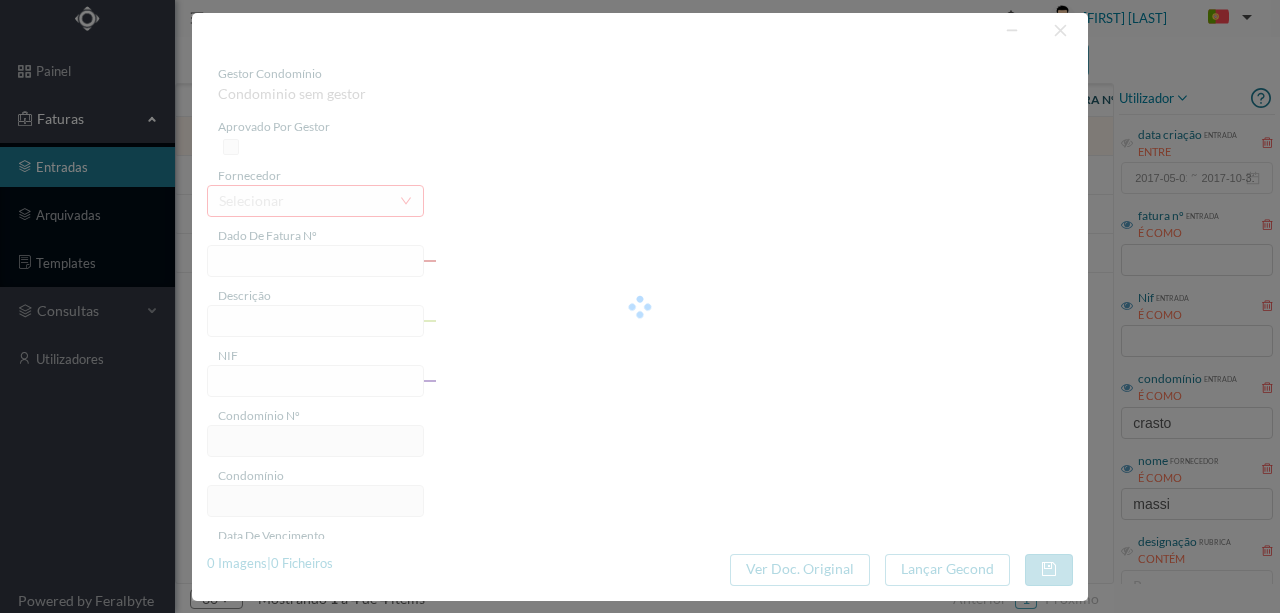 type on "4 45/27008" 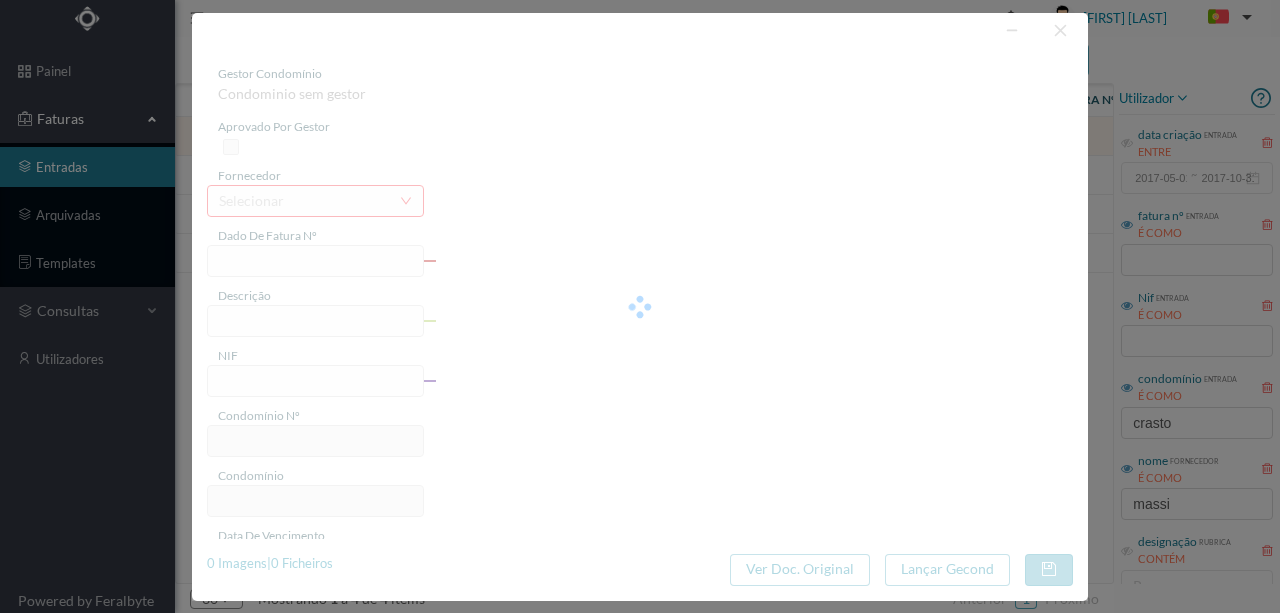 type on "Serviço Envio Correio" 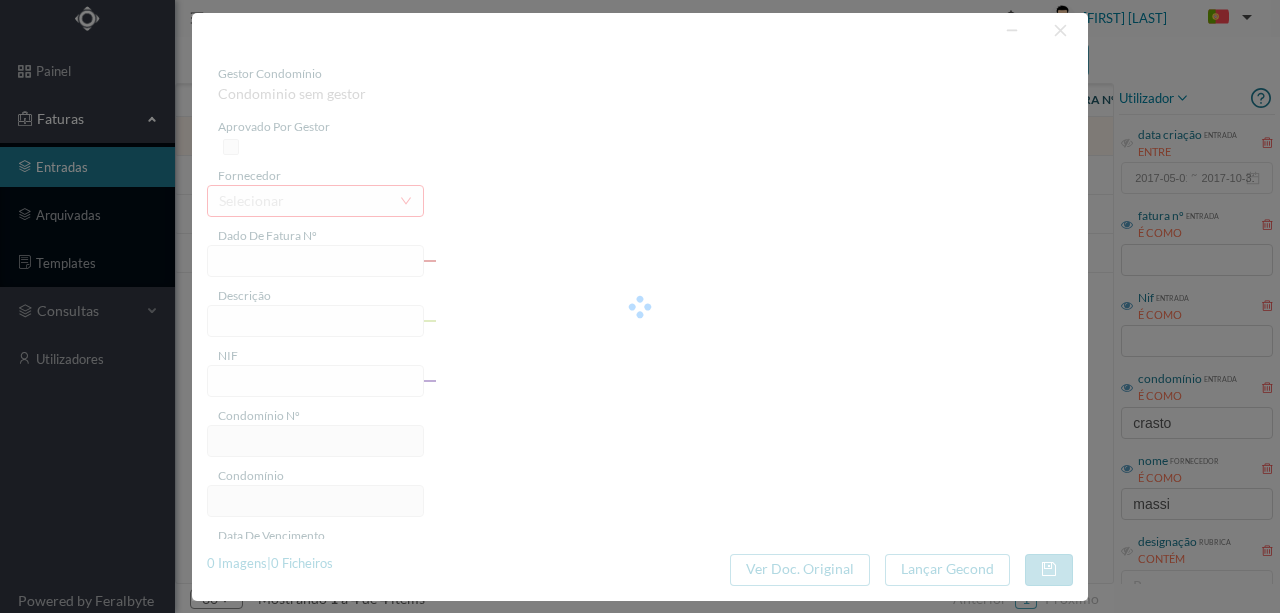 type on "901166081" 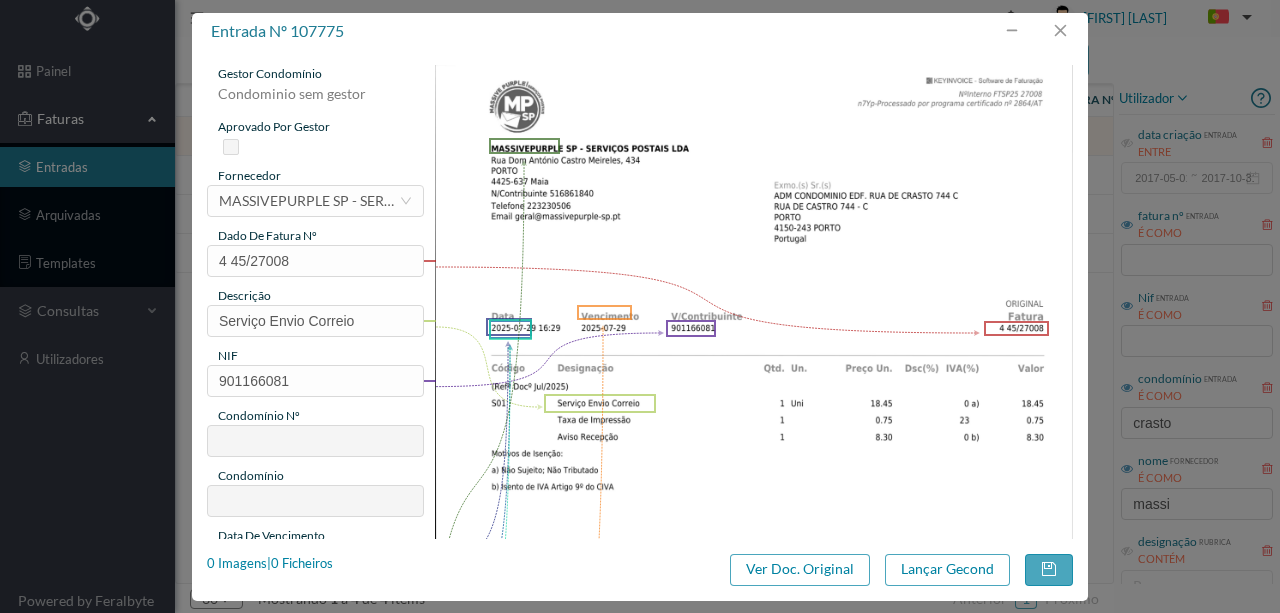 type on "595" 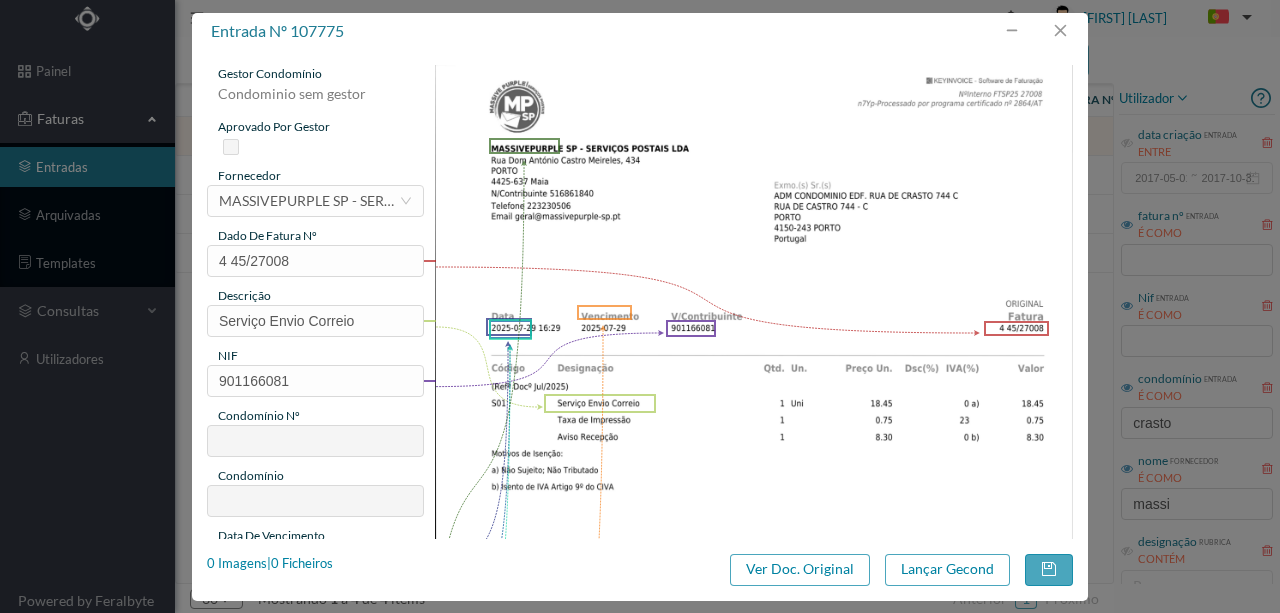 type on "ED. R. DO CRASTO, 744 - C" 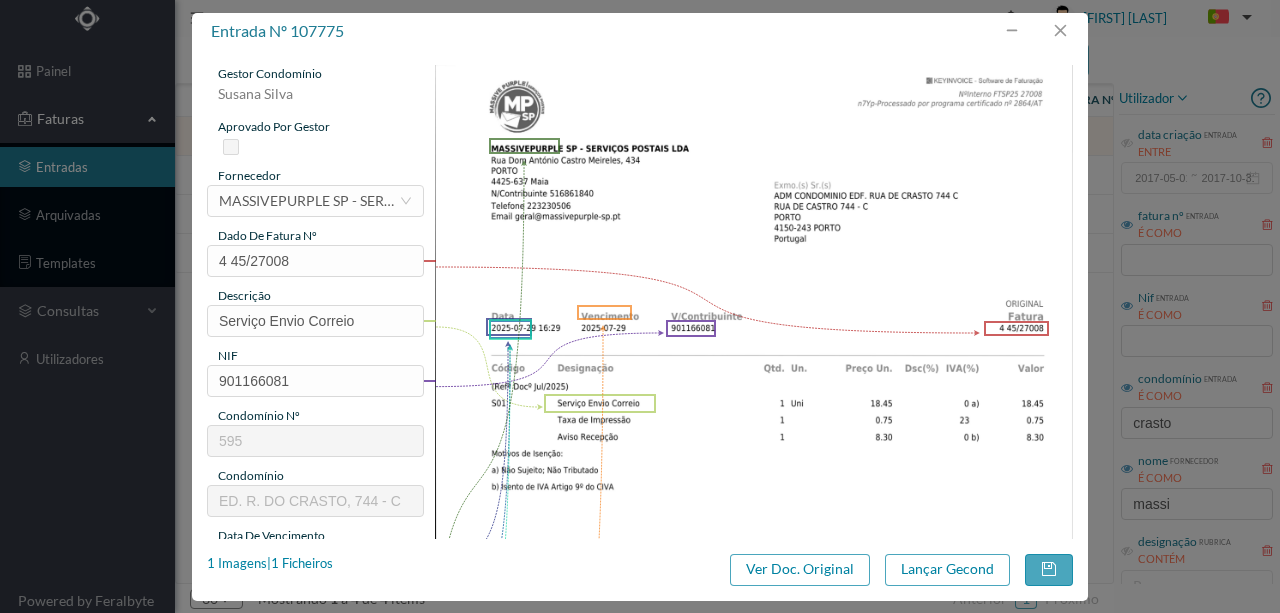 click at bounding box center [754, 516] 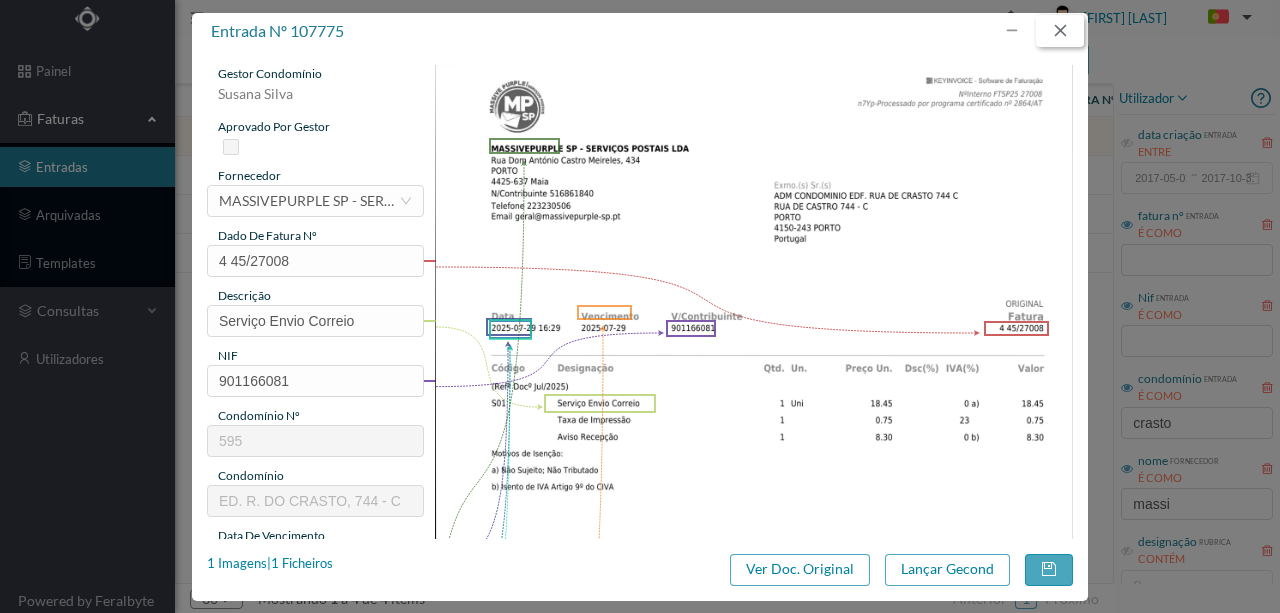 click at bounding box center [1060, 31] 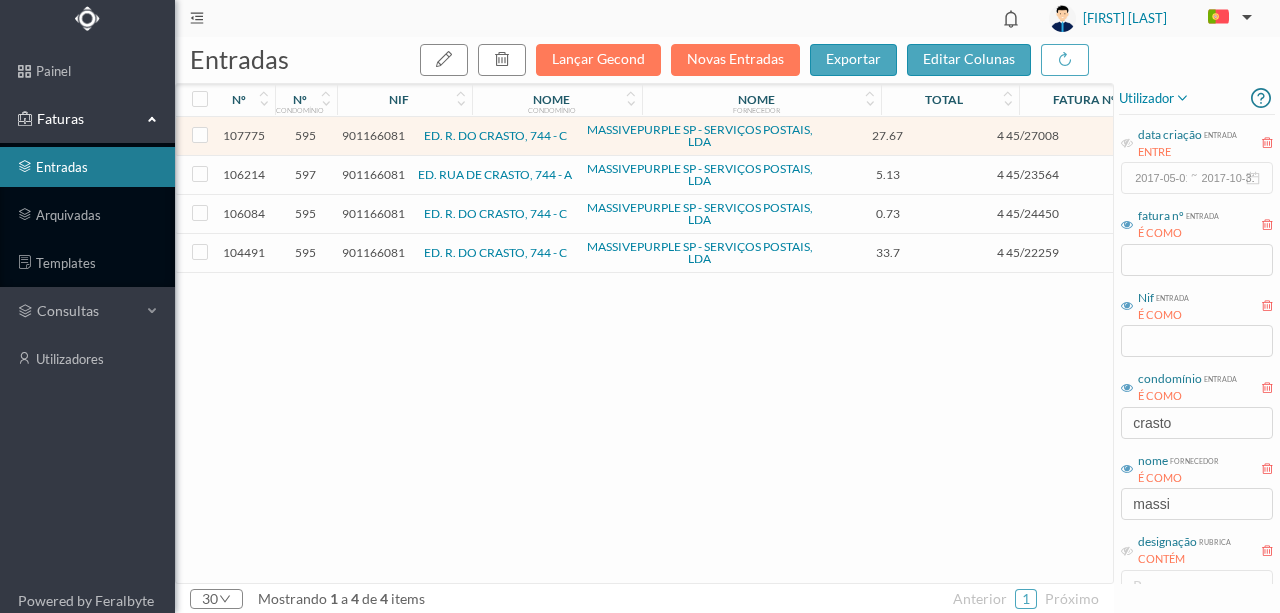 click on "901166081" at bounding box center [373, 252] 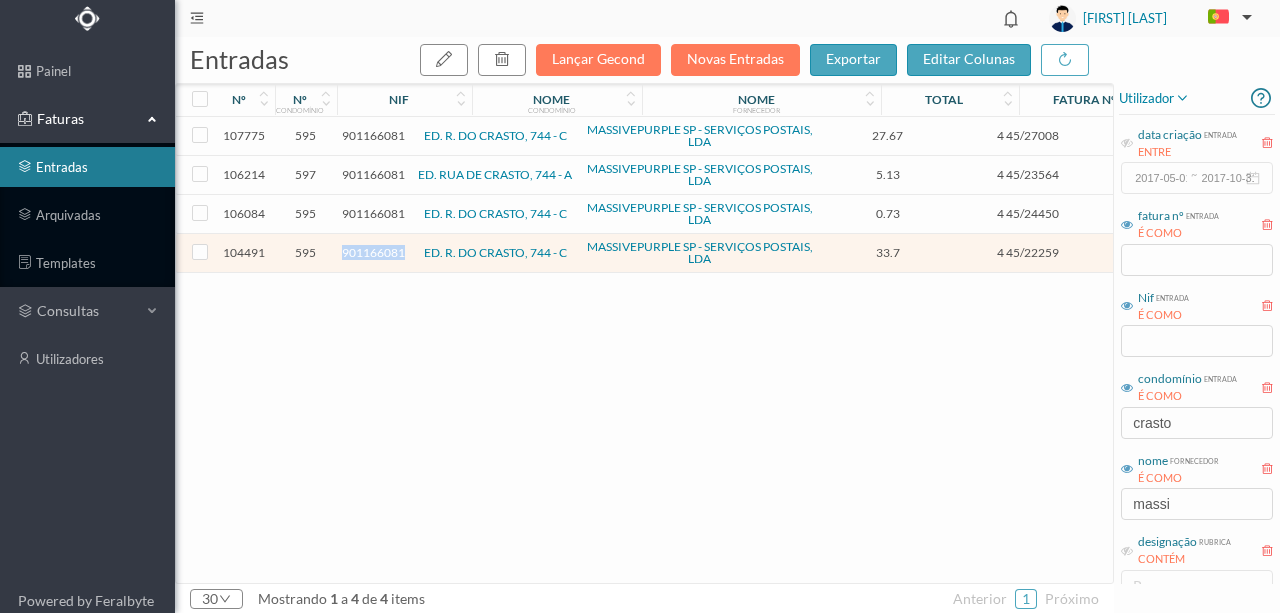 click on "901166081" at bounding box center (373, 252) 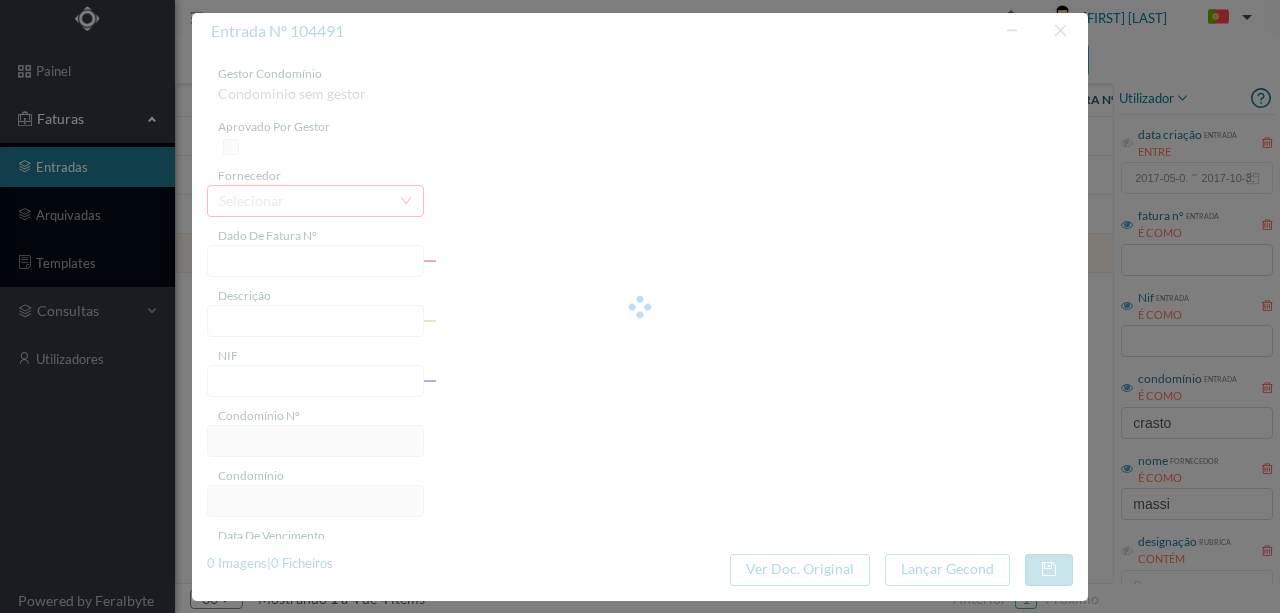 type on "4 45/22259" 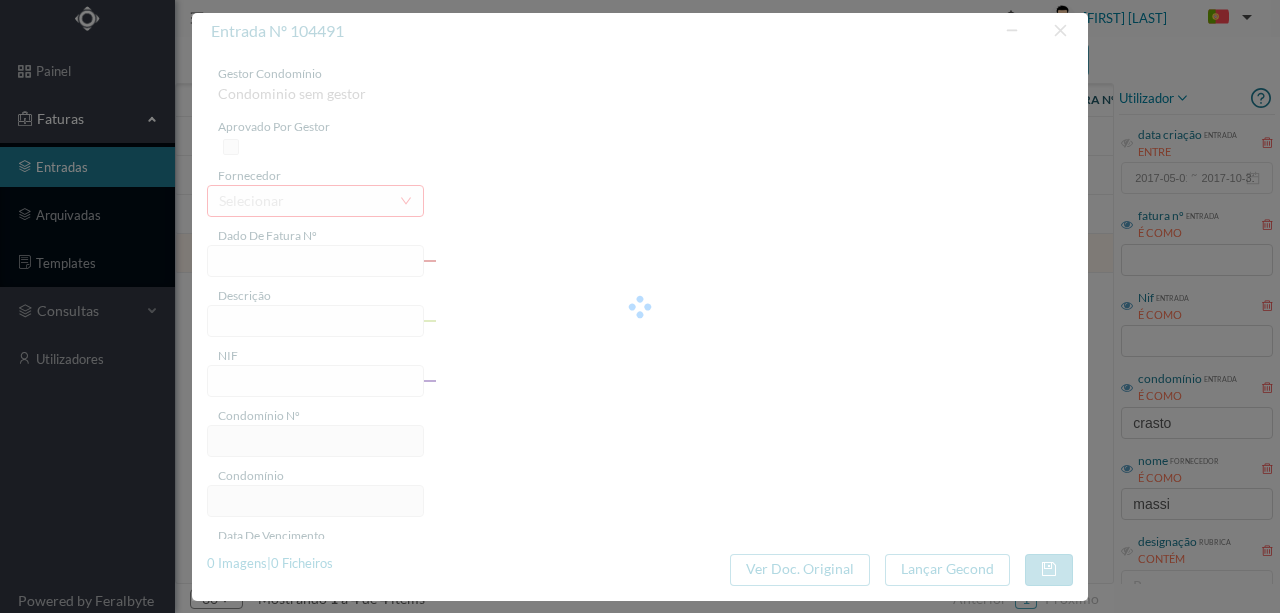 type on "Serviço Envio Correio" 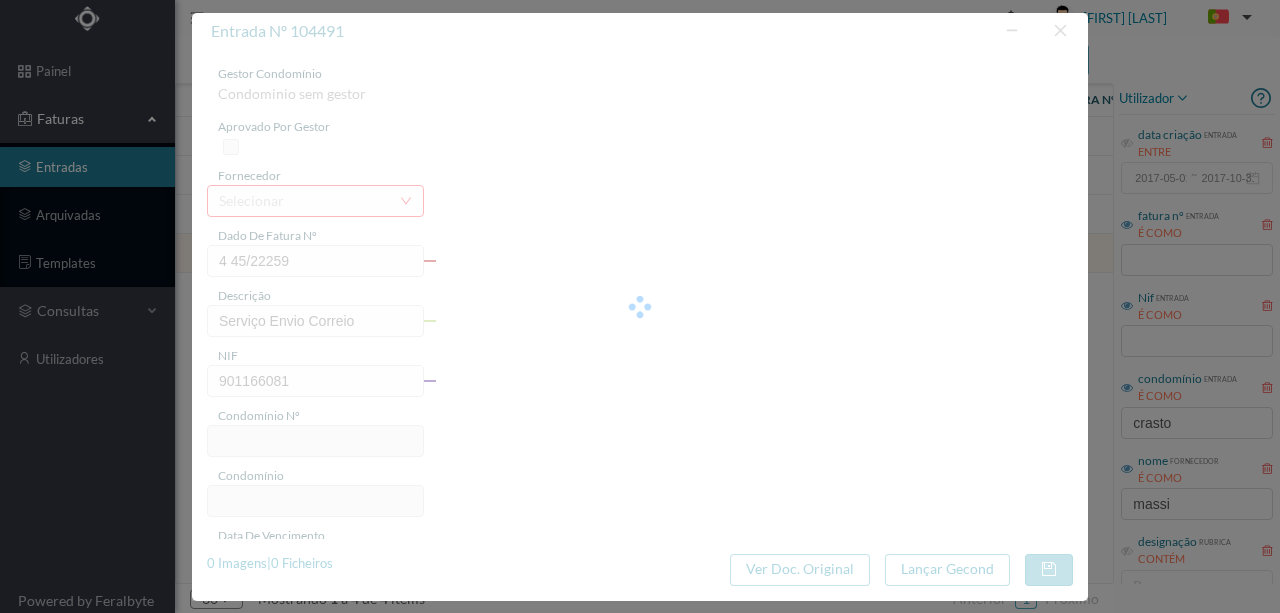 type on "595" 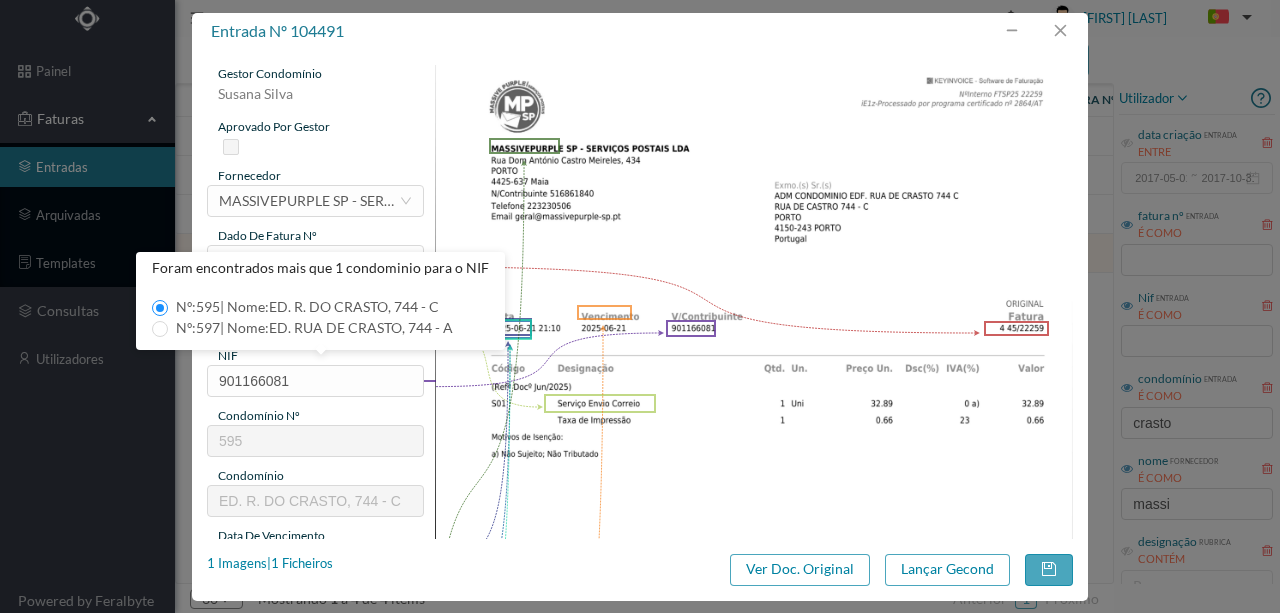 click at bounding box center (754, 516) 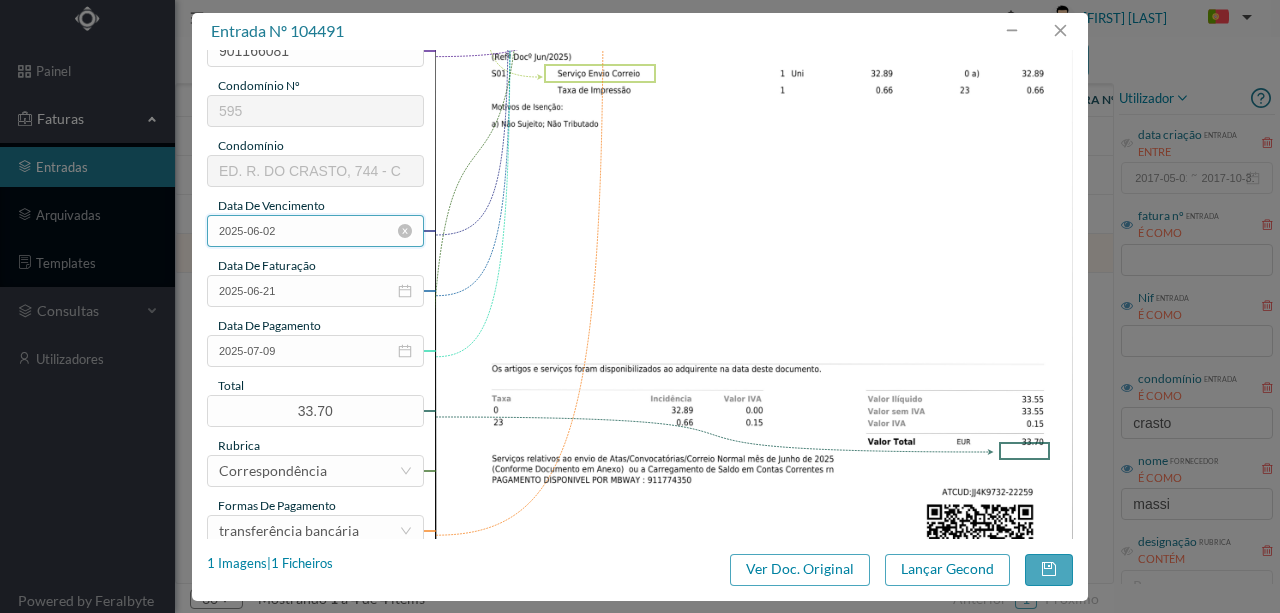 scroll, scrollTop: 333, scrollLeft: 0, axis: vertical 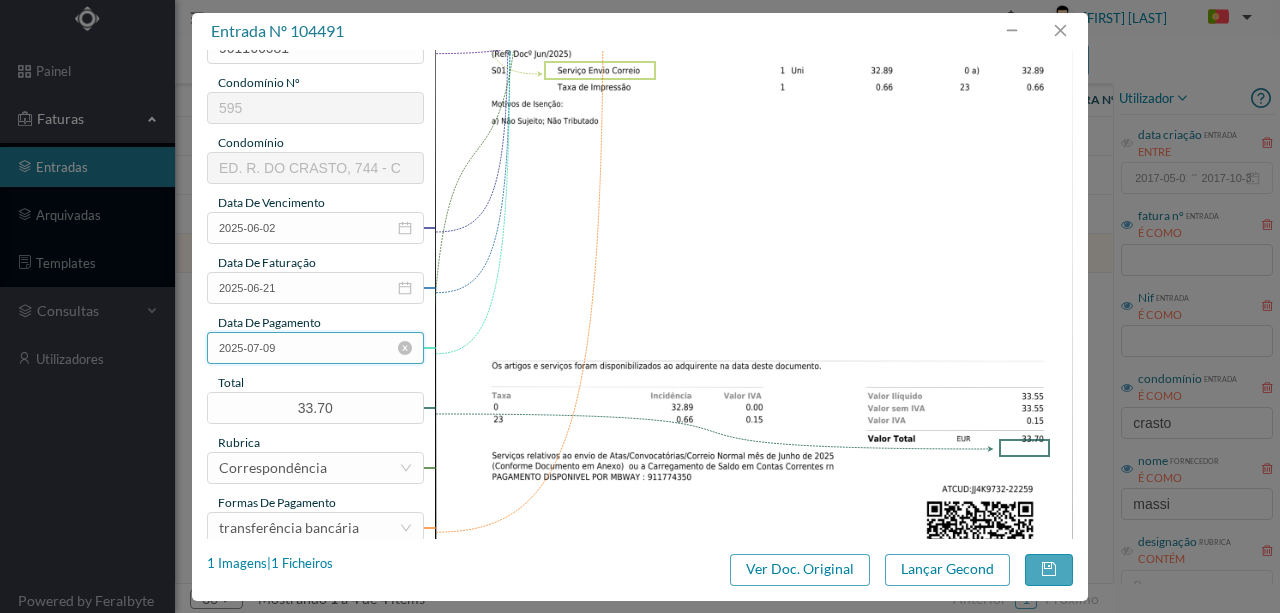 click on "2025-07-09" at bounding box center (315, 348) 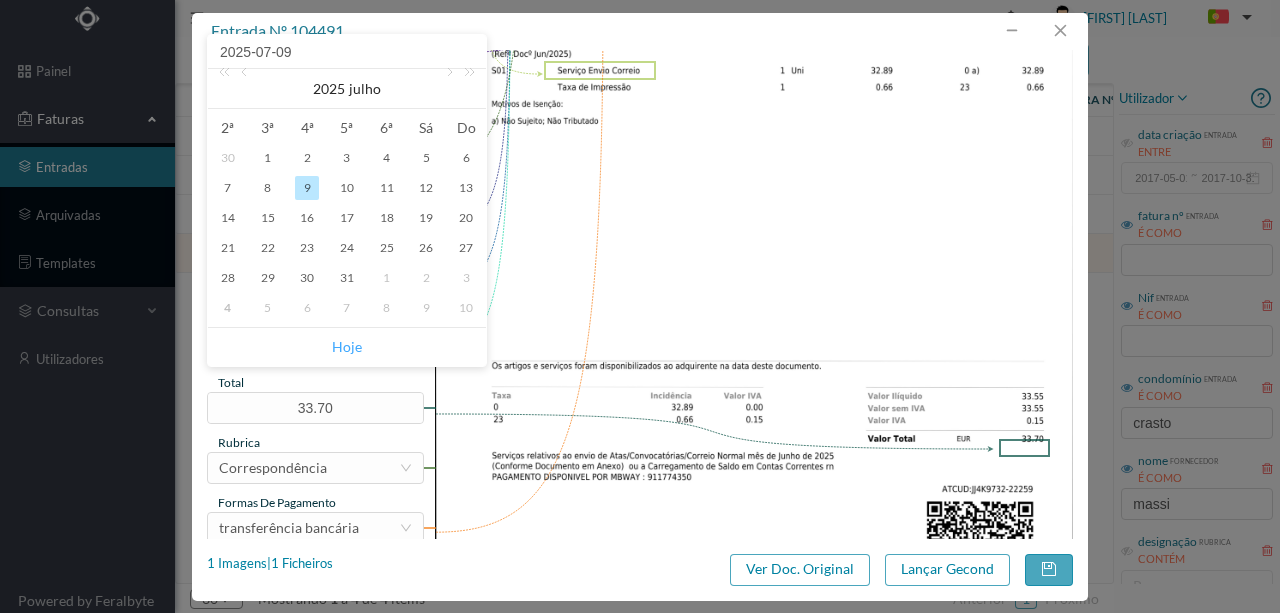 click on "Hoje" at bounding box center [347, 347] 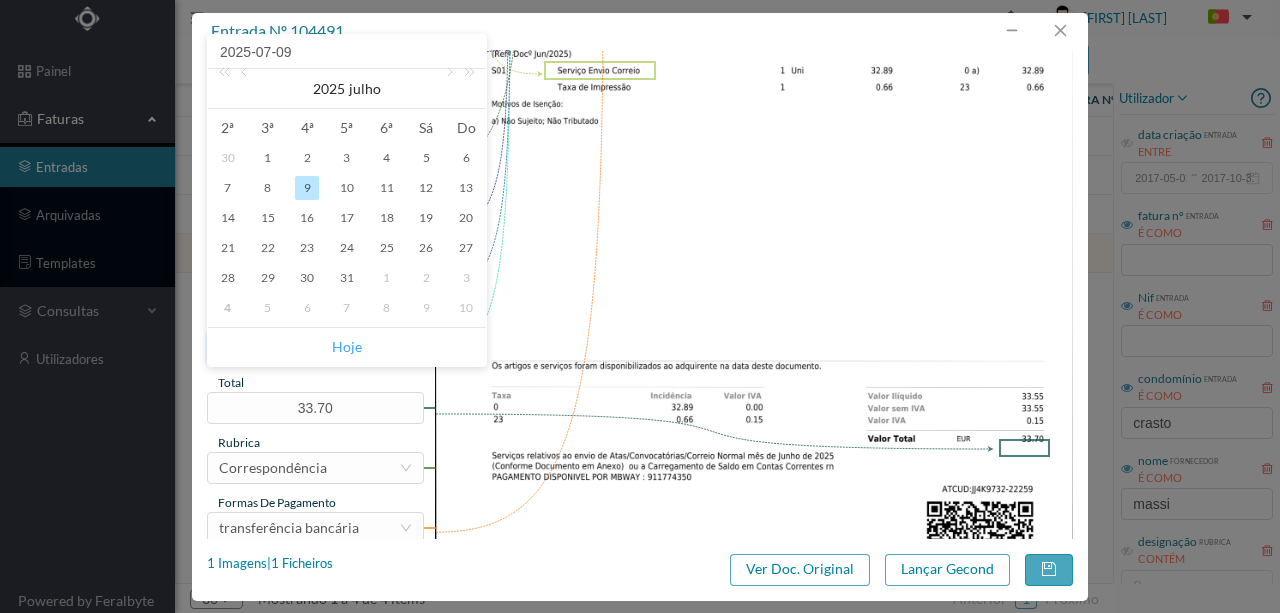 type on "2025-08-04" 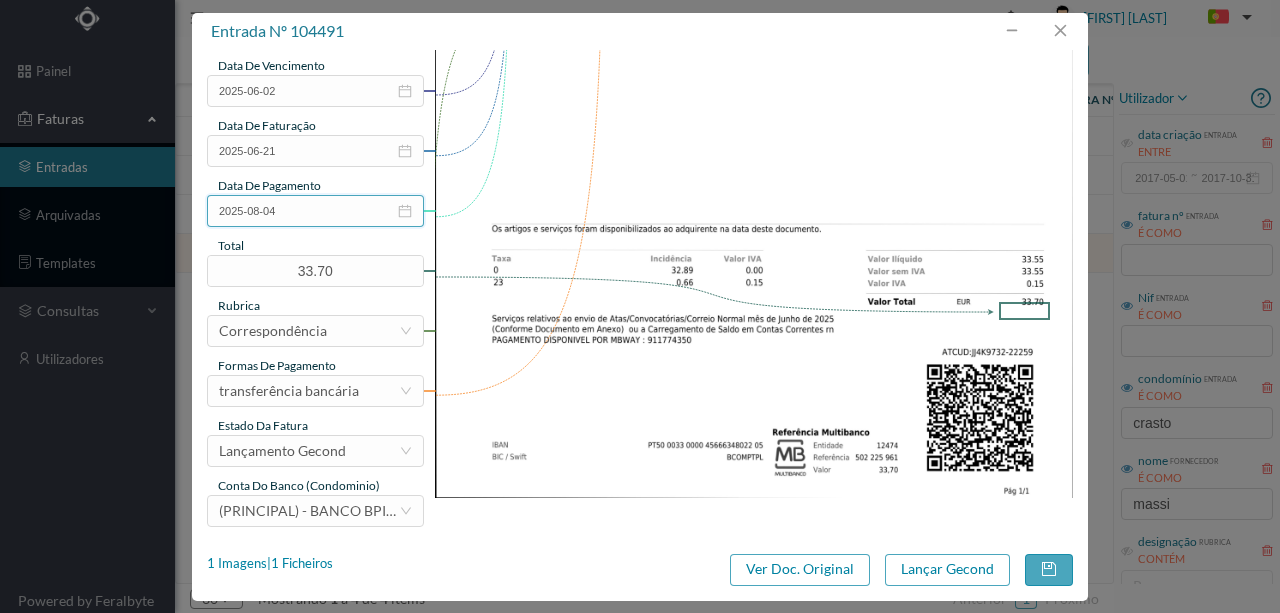scroll, scrollTop: 473, scrollLeft: 0, axis: vertical 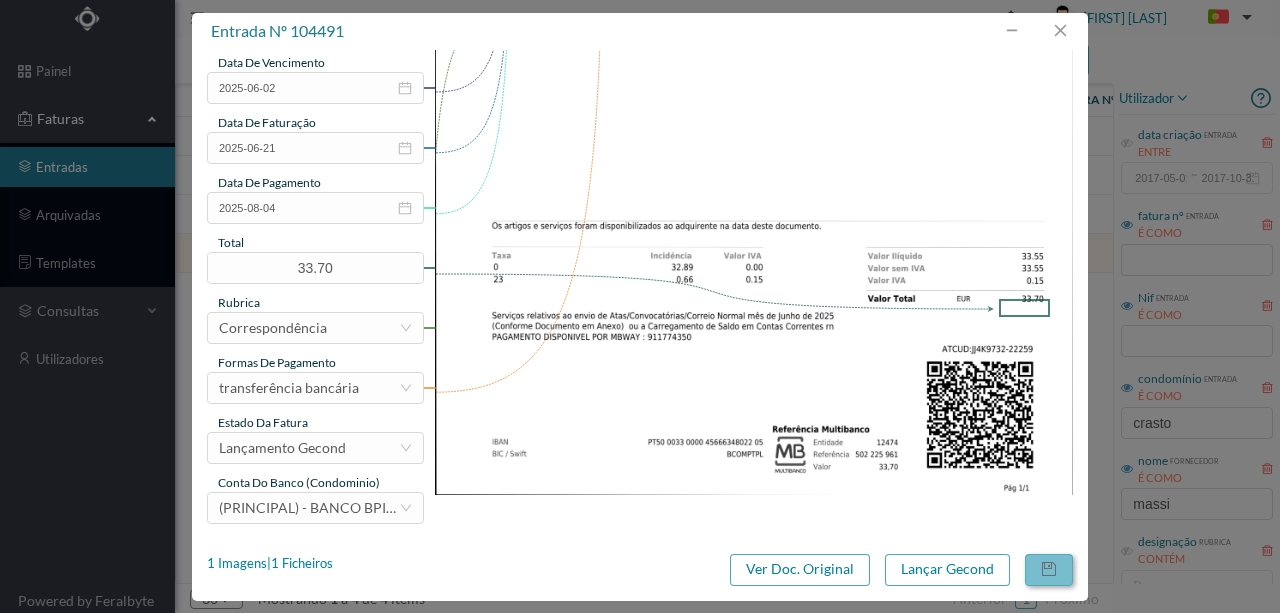 click at bounding box center (1049, 570) 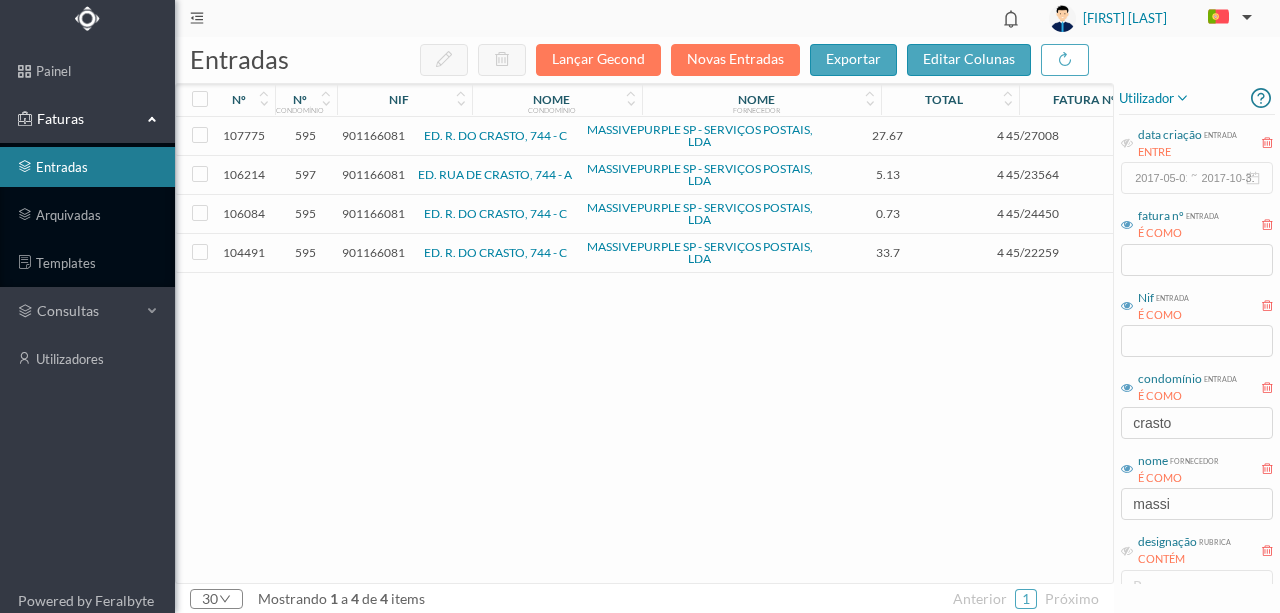 click on "901166081" at bounding box center (373, 213) 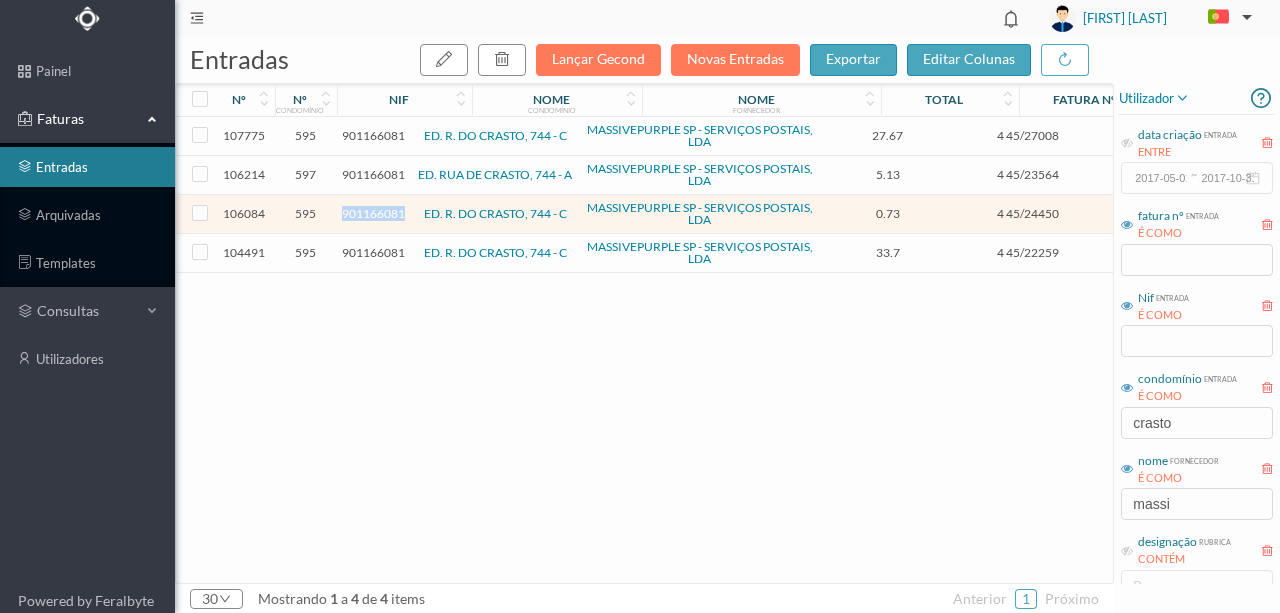 click on "901166081" at bounding box center [373, 213] 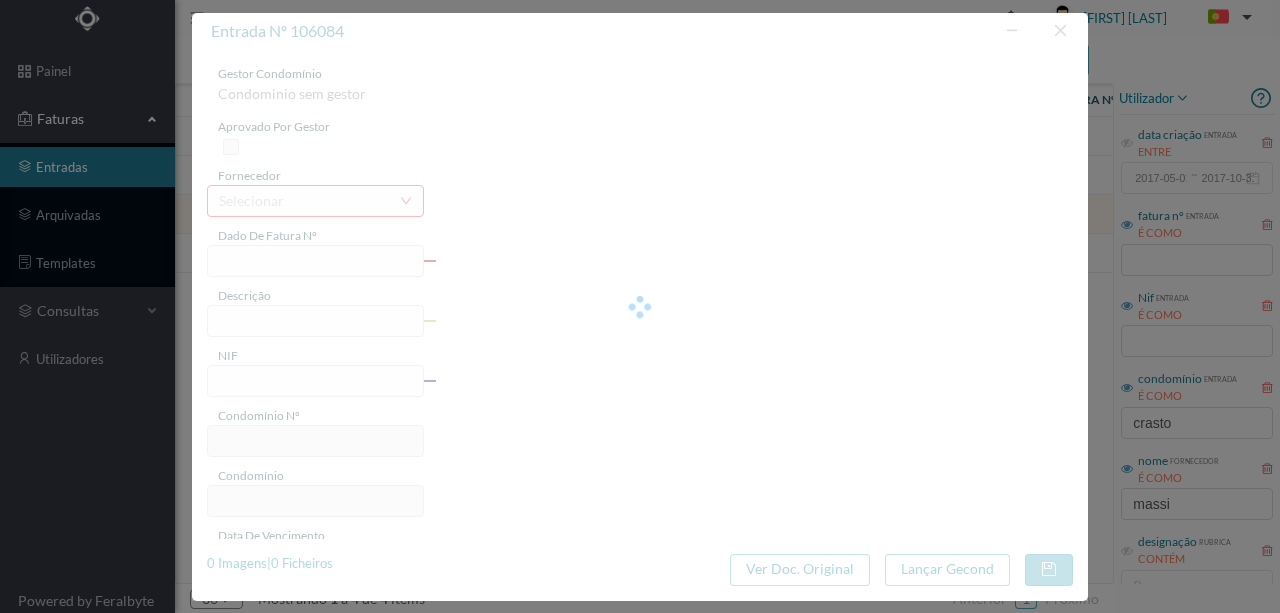 type on "4 45/24450" 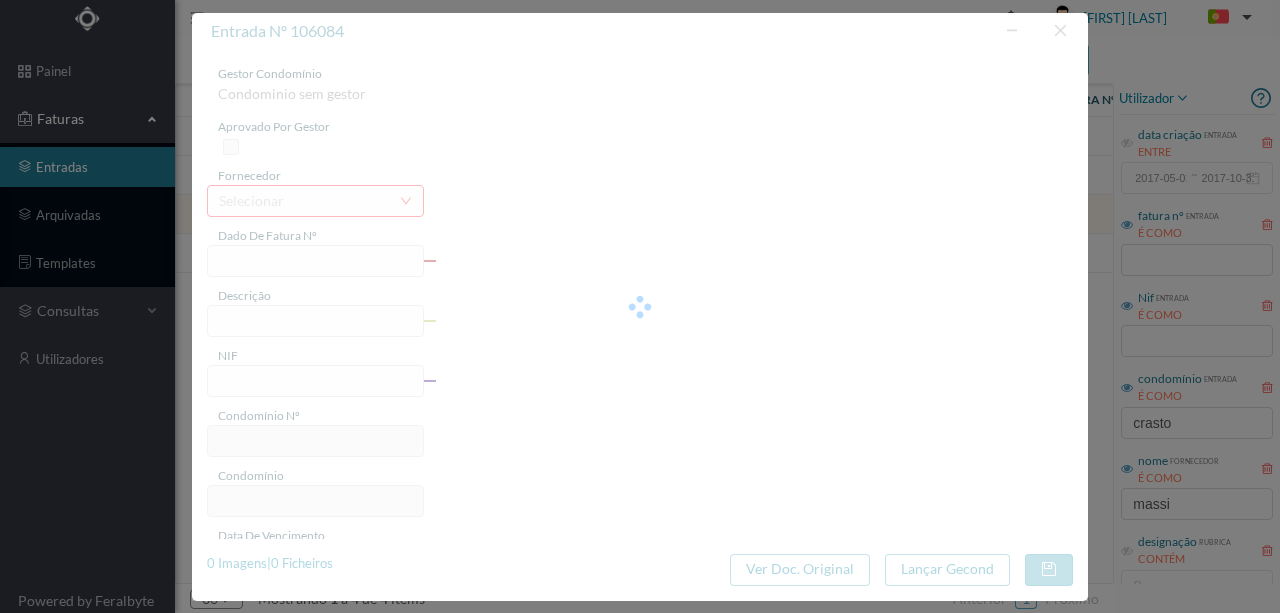 type on "Serviço Envio Correio" 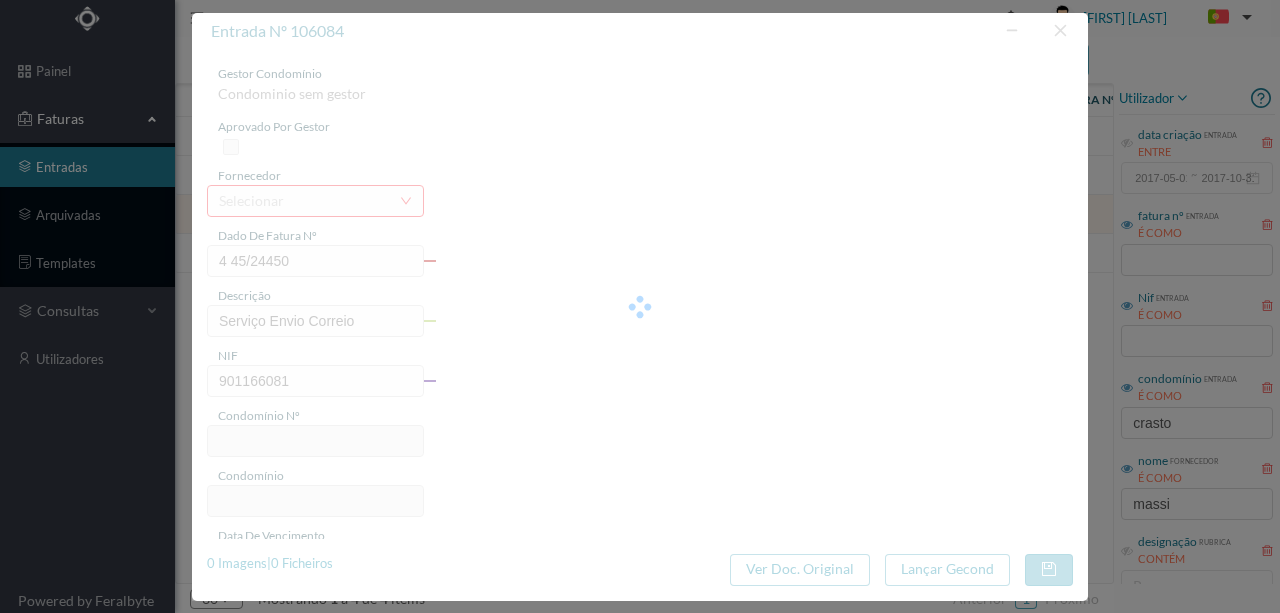 type on "595" 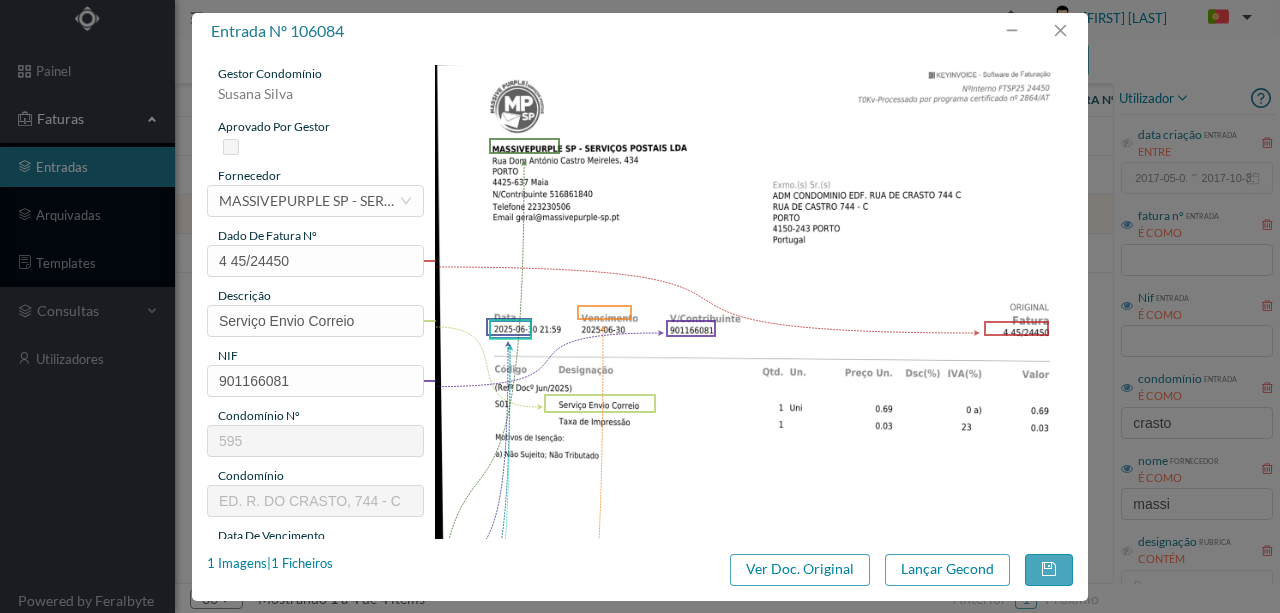click at bounding box center [754, 516] 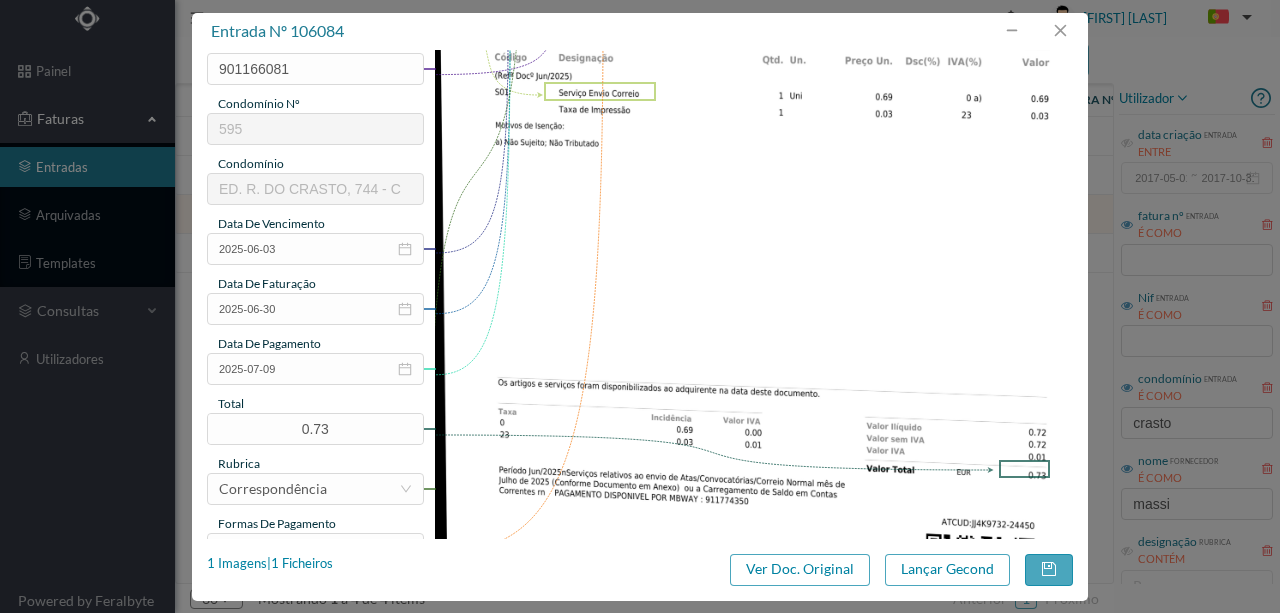 scroll, scrollTop: 333, scrollLeft: 0, axis: vertical 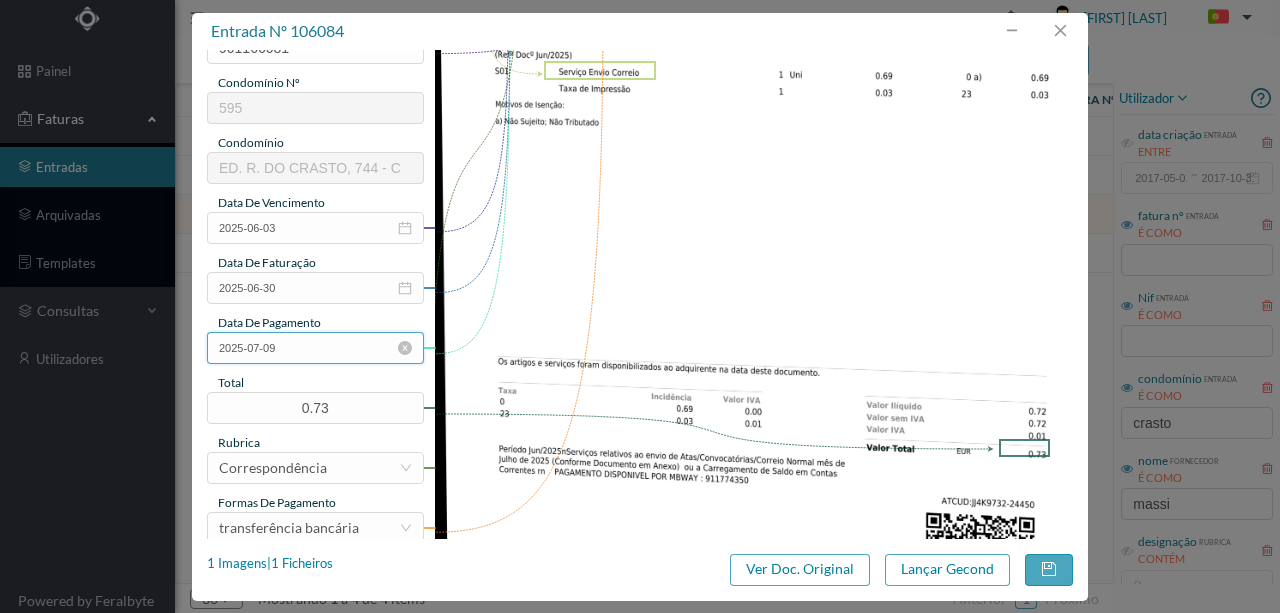 click on "2025-07-09" at bounding box center [315, 348] 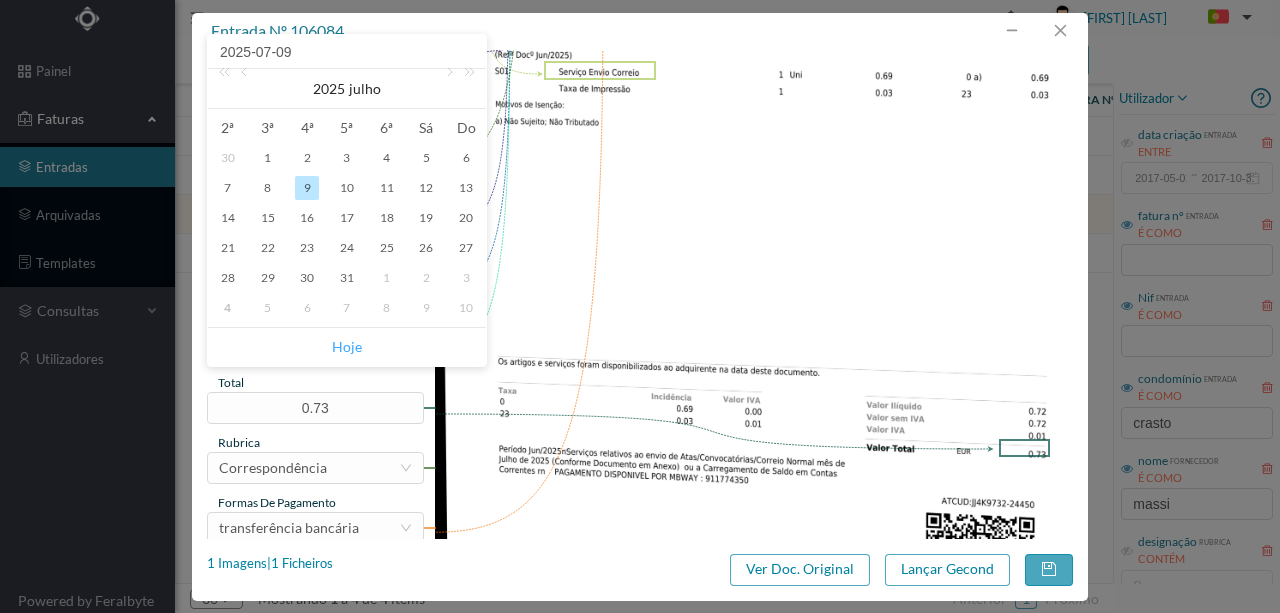 click on "Hoje" at bounding box center [347, 347] 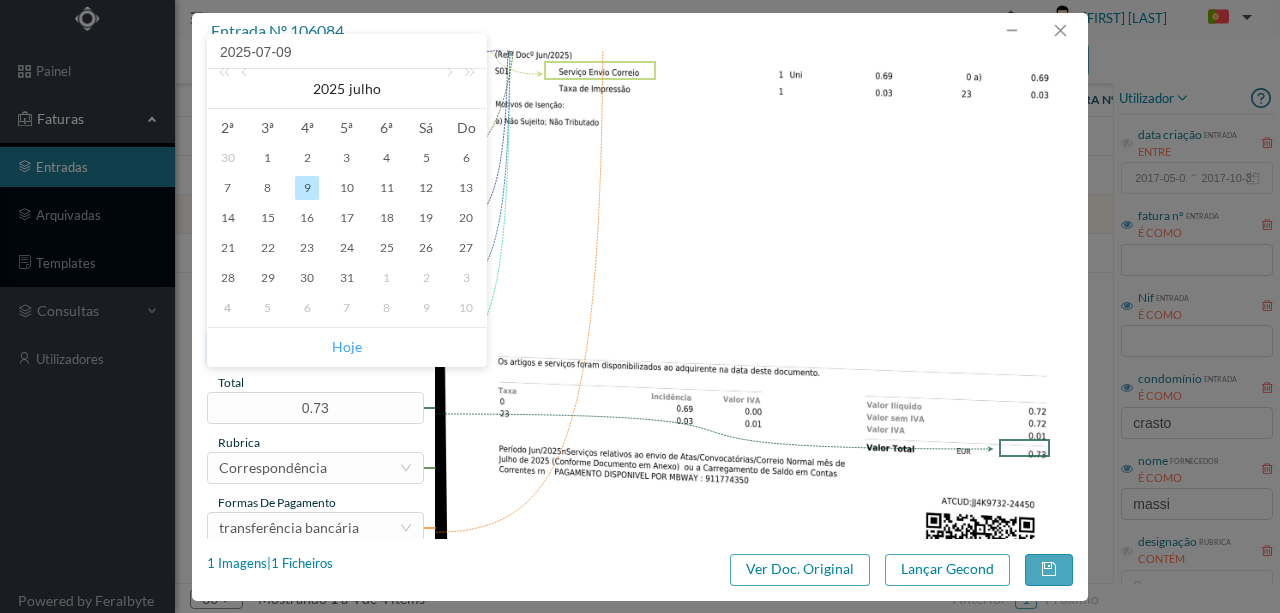type on "2025-08-04" 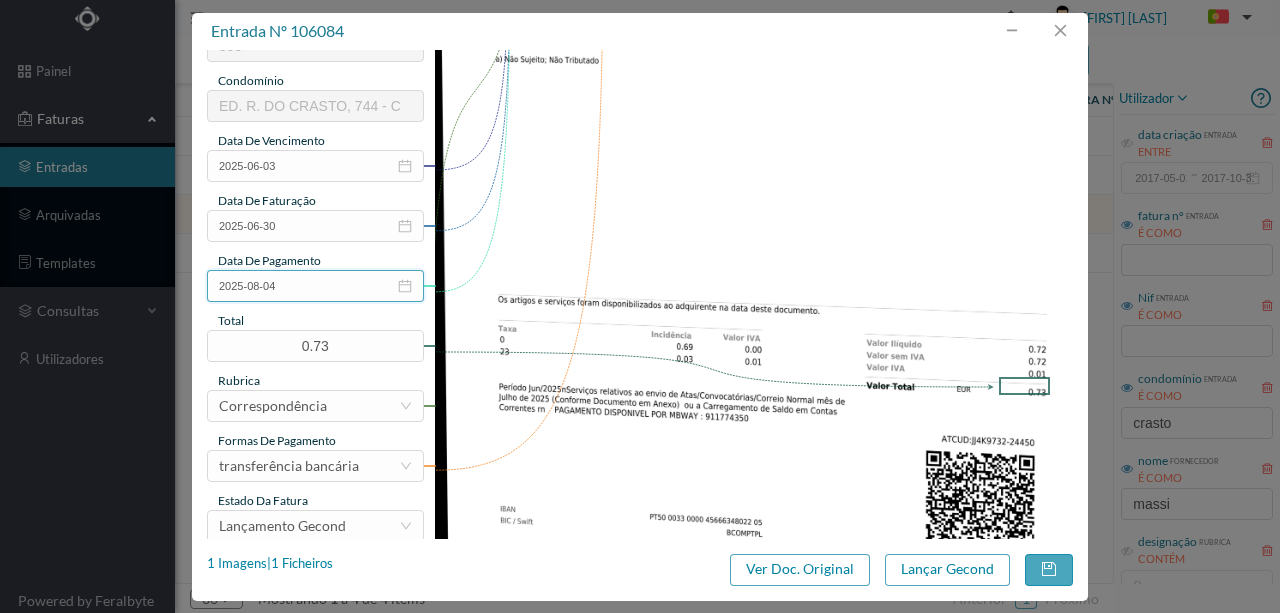 scroll, scrollTop: 466, scrollLeft: 0, axis: vertical 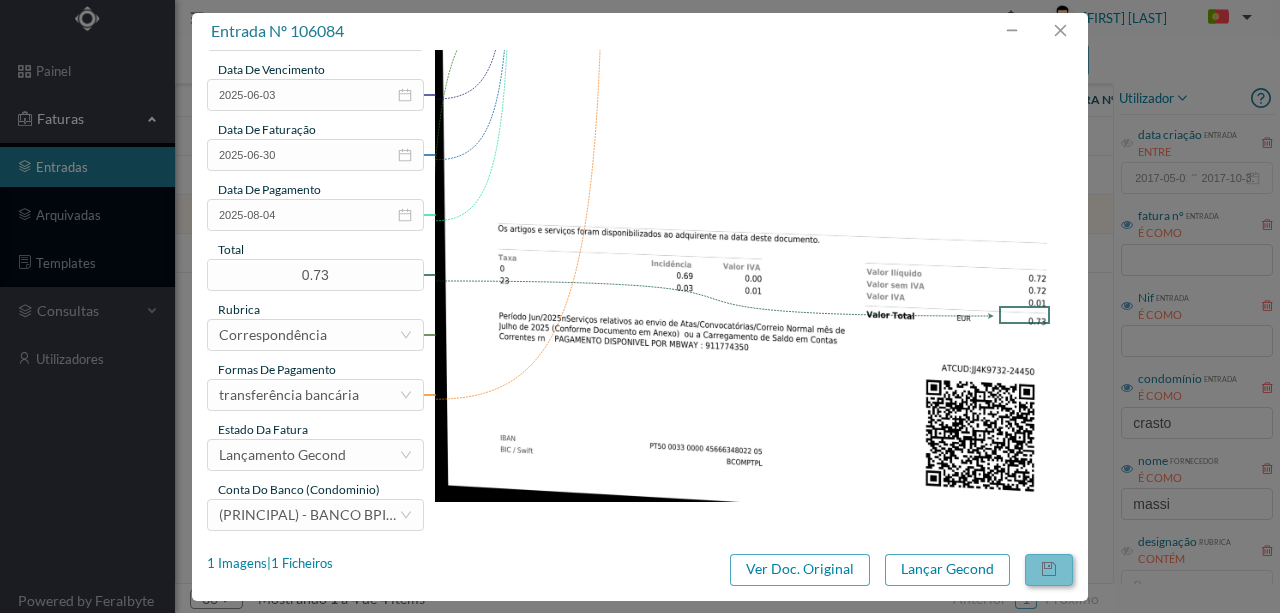 click at bounding box center (1049, 570) 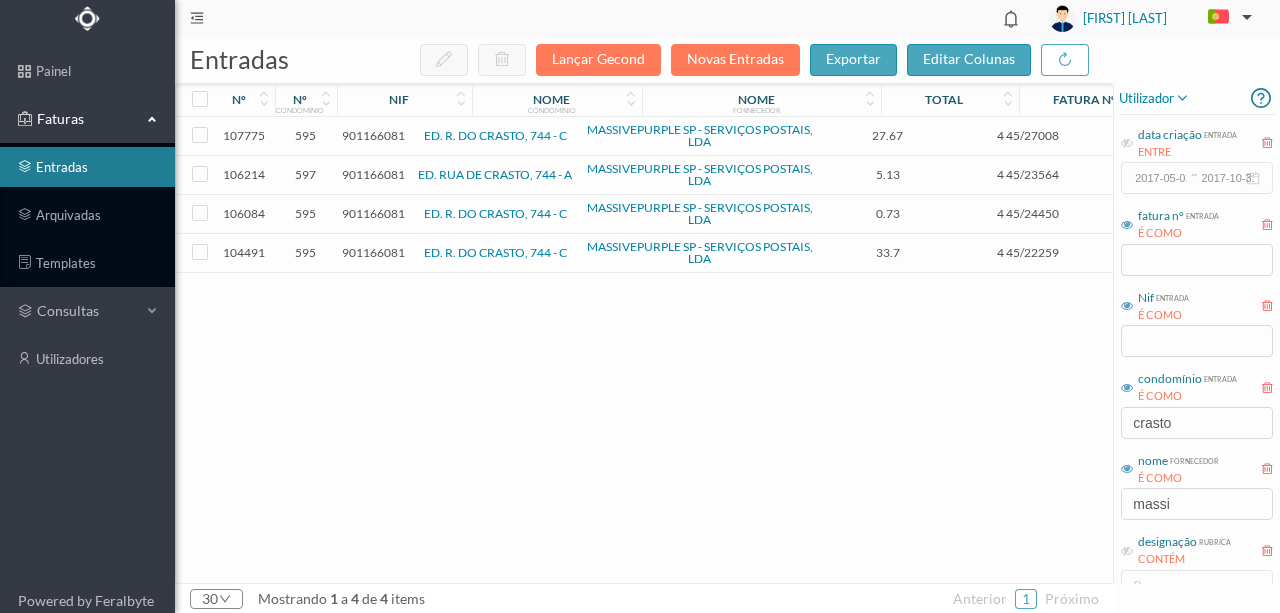 click on "901166081" at bounding box center [373, 135] 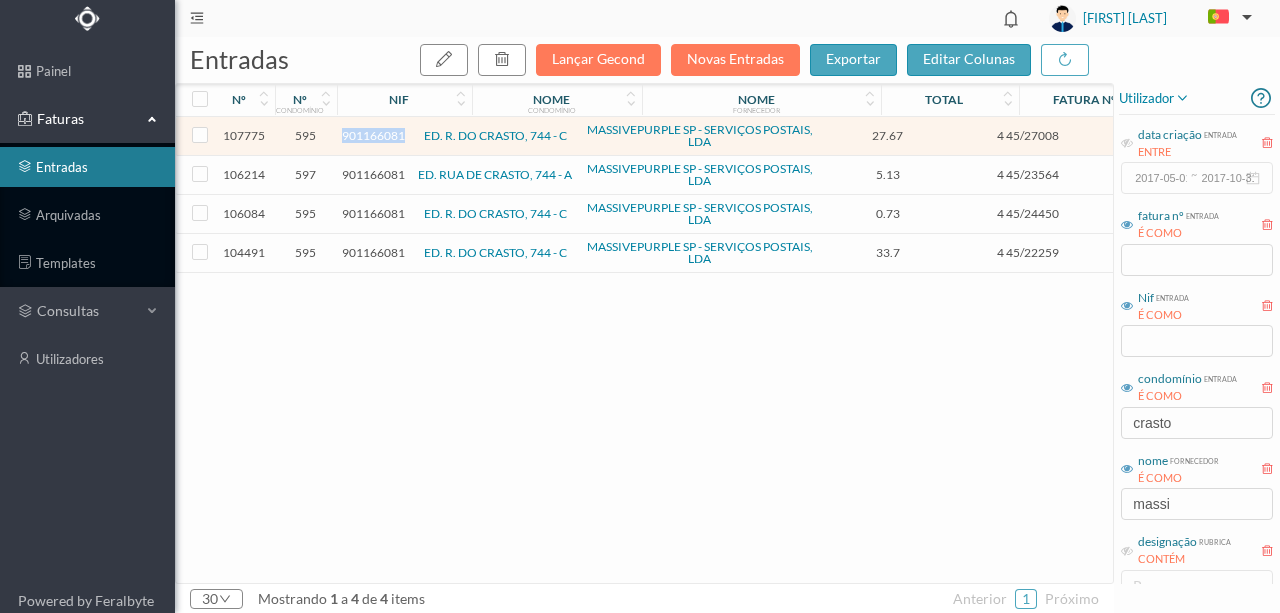 click on "901166081" at bounding box center [373, 135] 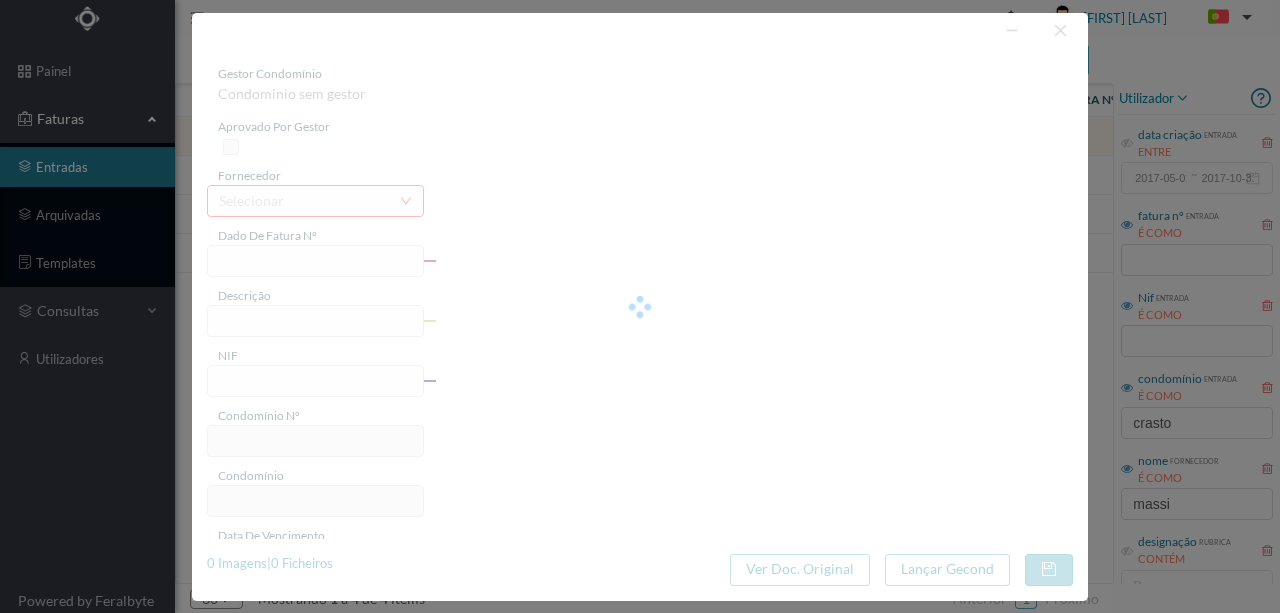 type on "4 45/27008" 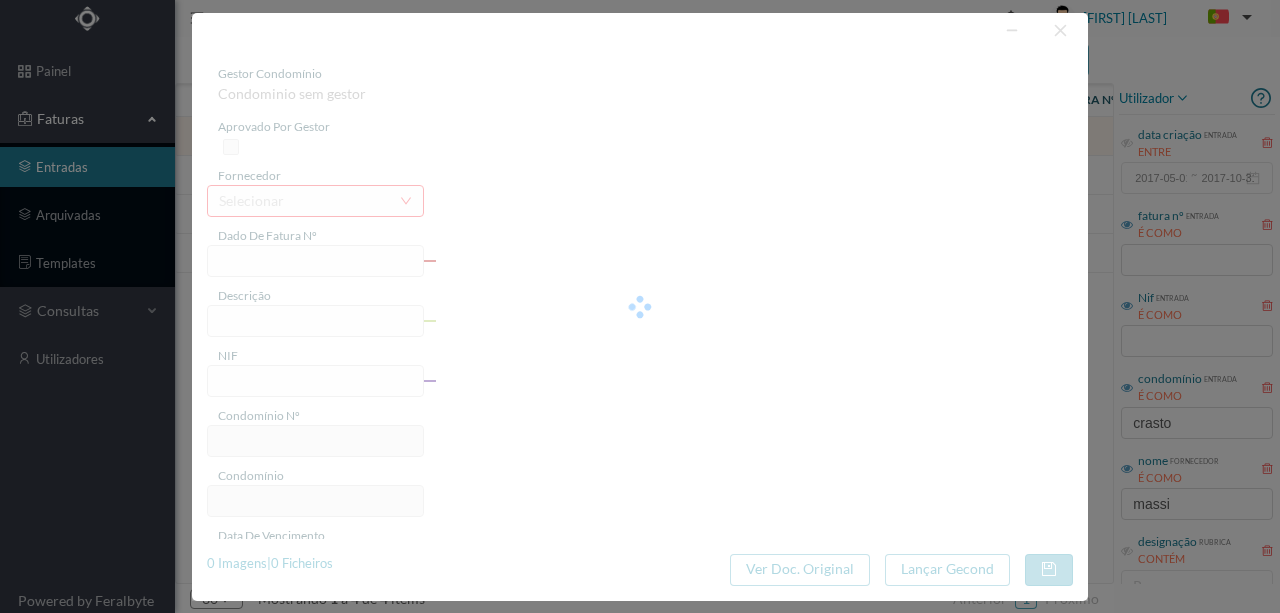 type on "Serviço Envio Correio" 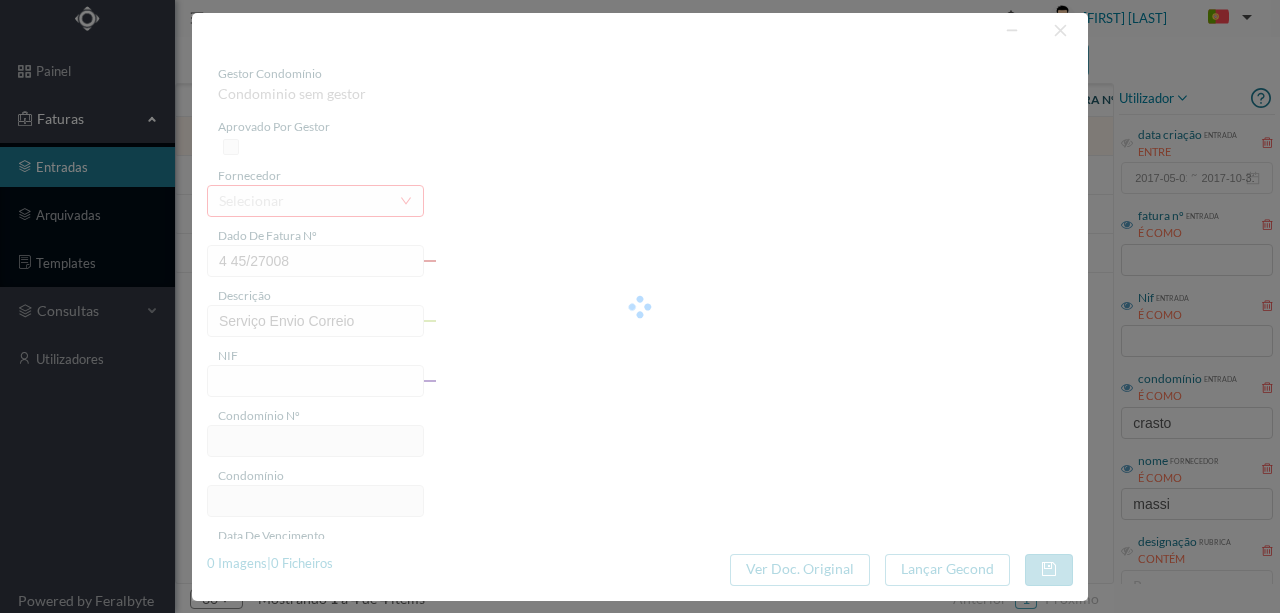 type on "901166081" 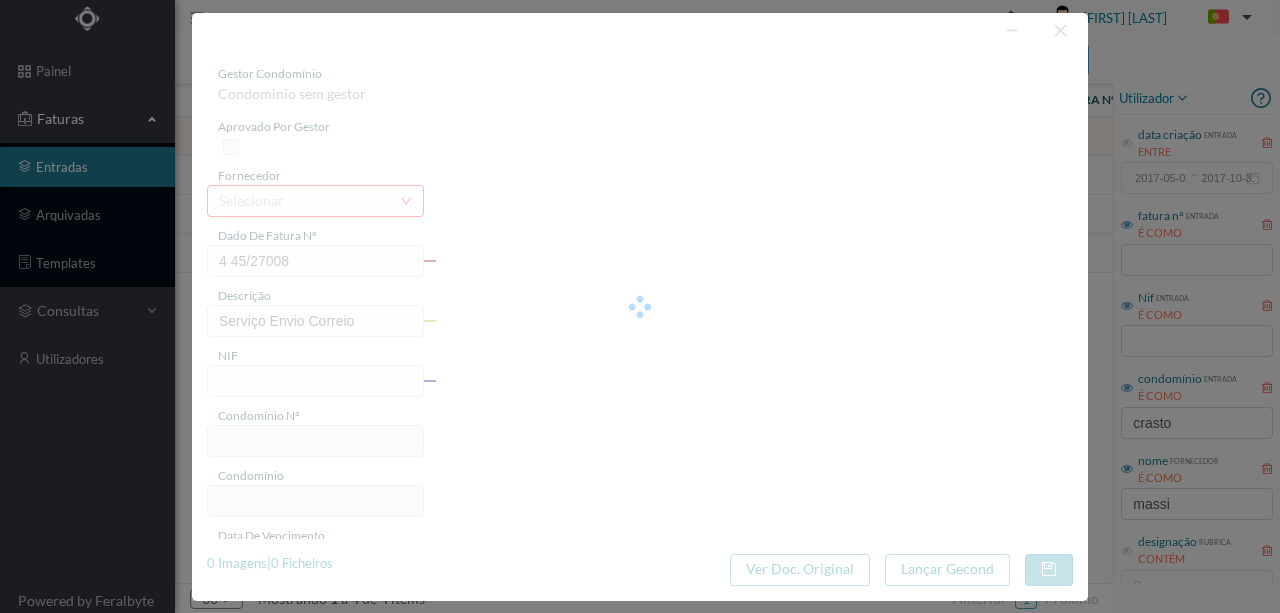 type on "[DATE]" 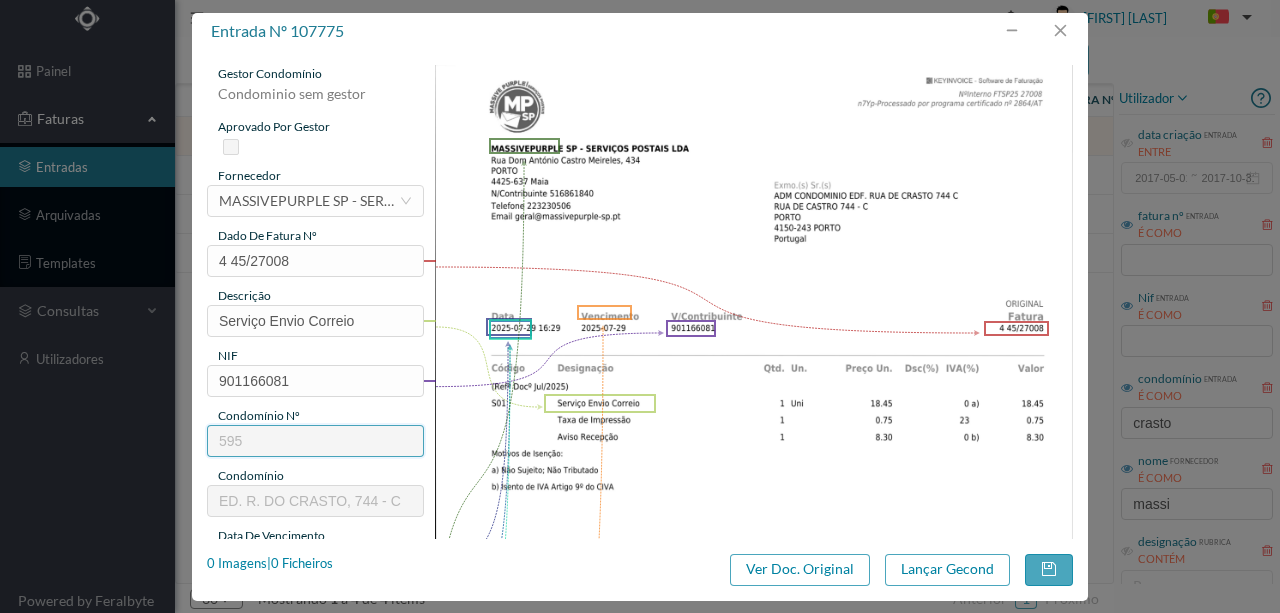 type on "595" 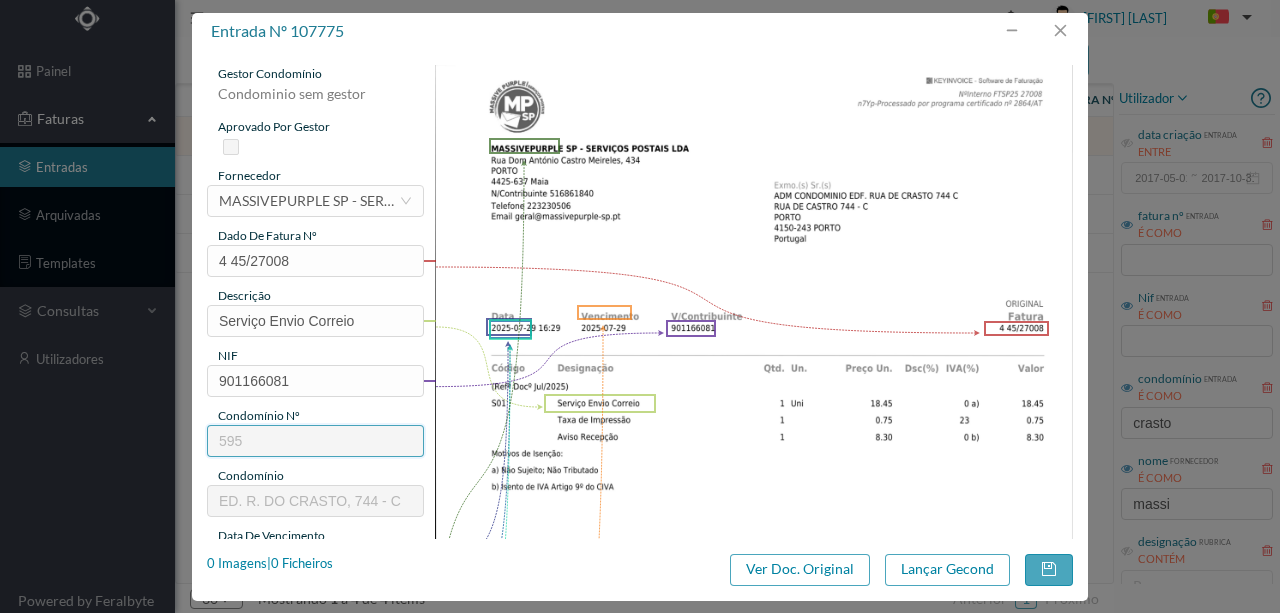 type on "ED. R. DO CRASTO, 744 - C" 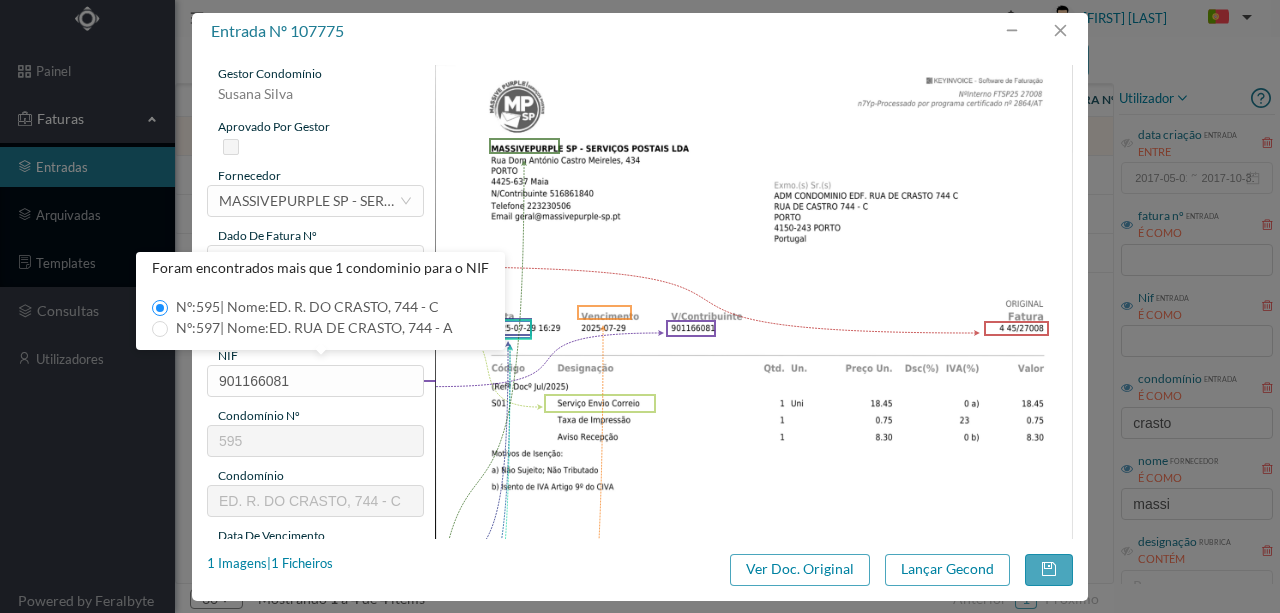 click at bounding box center [754, 516] 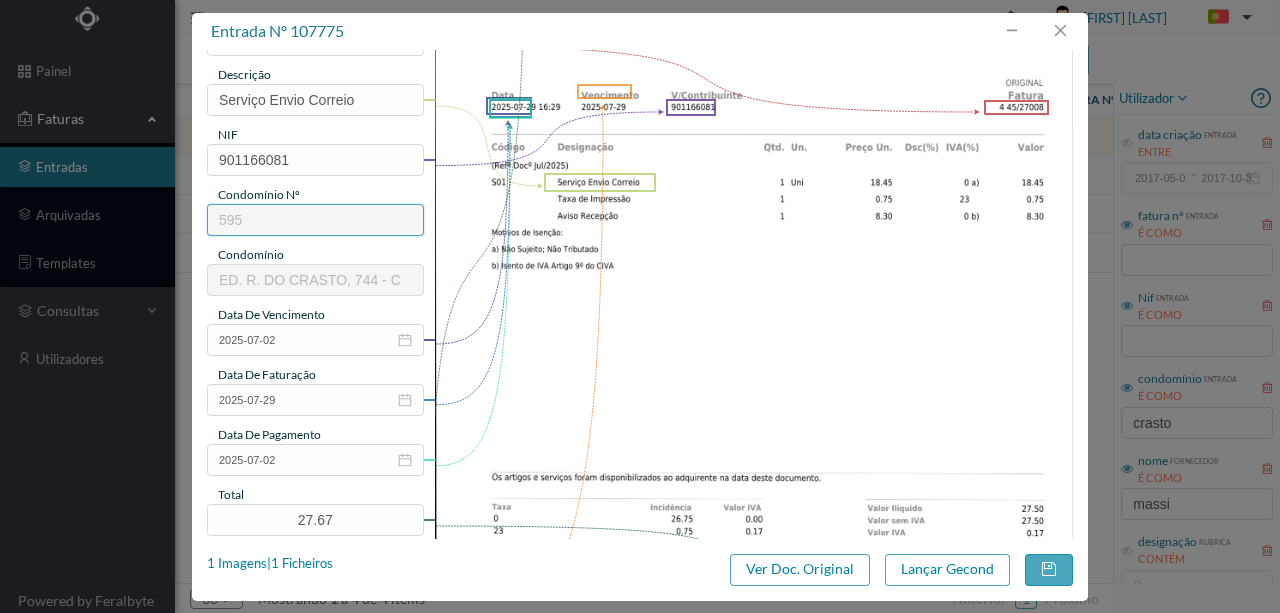 scroll, scrollTop: 266, scrollLeft: 0, axis: vertical 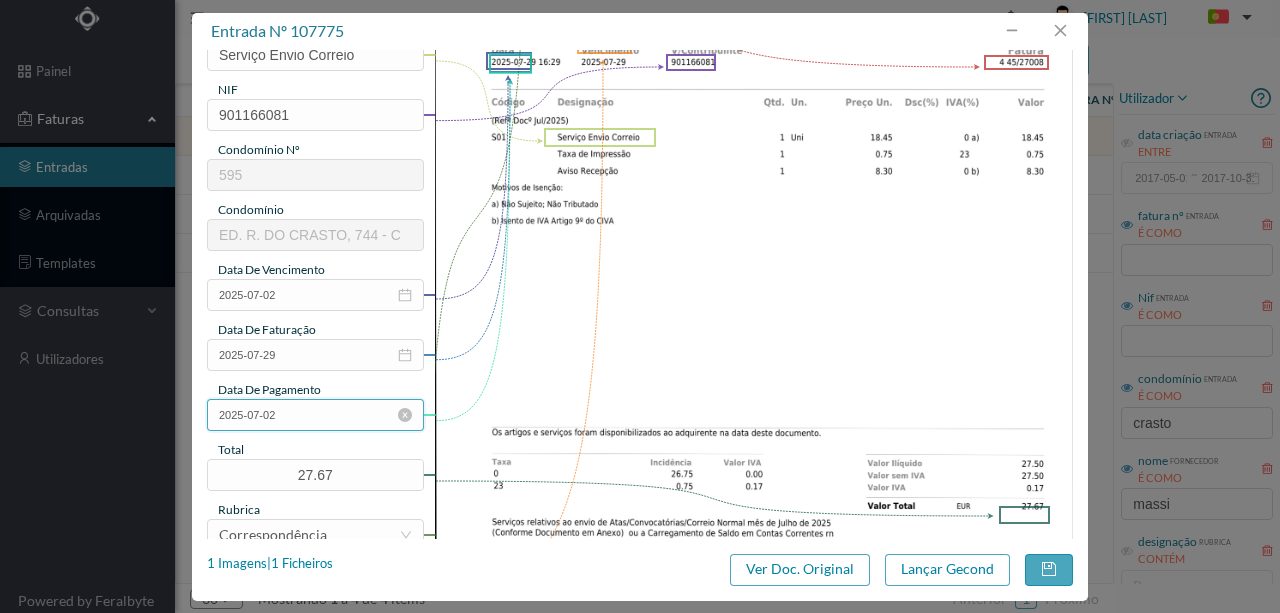 click on "[DATE]" at bounding box center (315, 415) 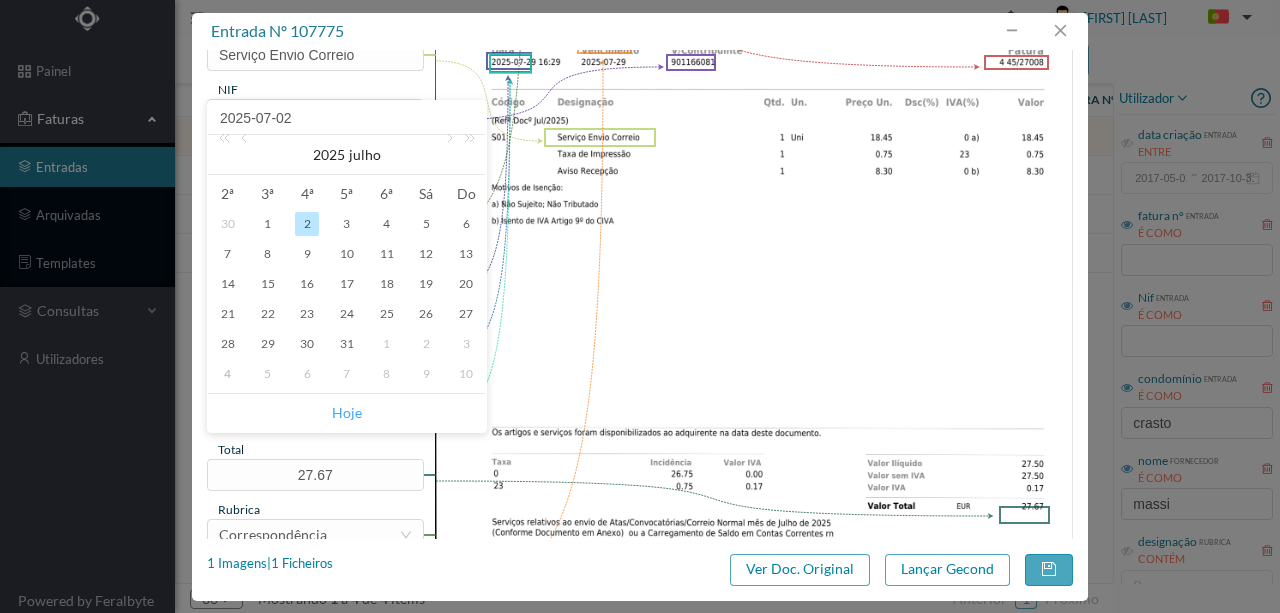 click on "Hoje" at bounding box center [347, 413] 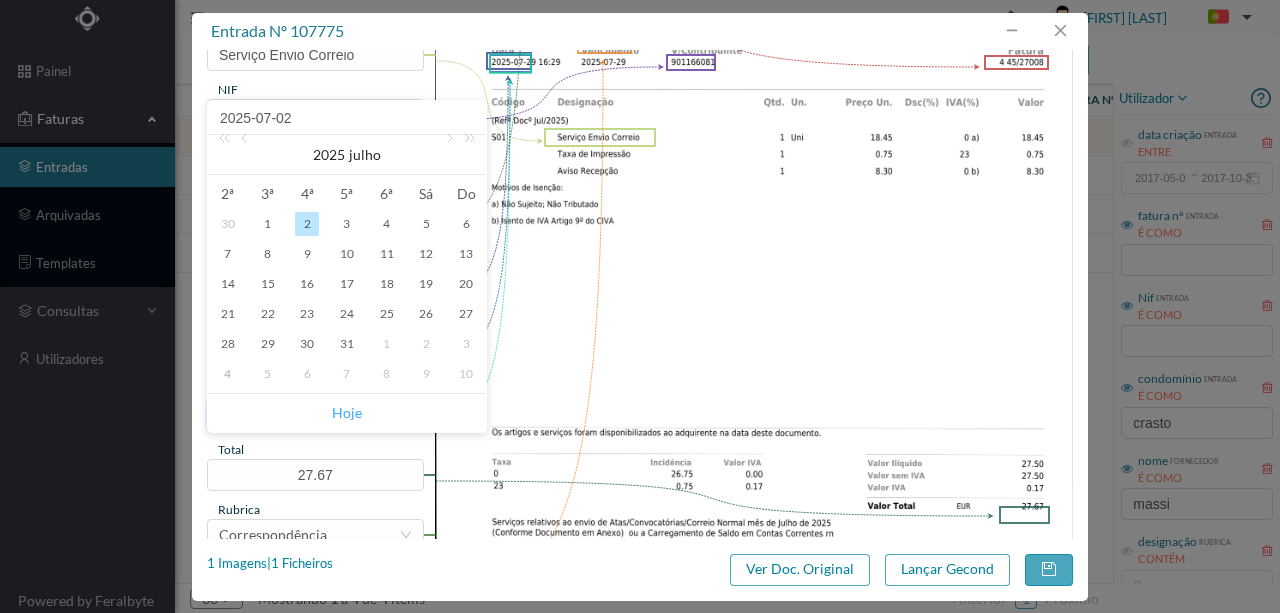 type on "2025-08-04" 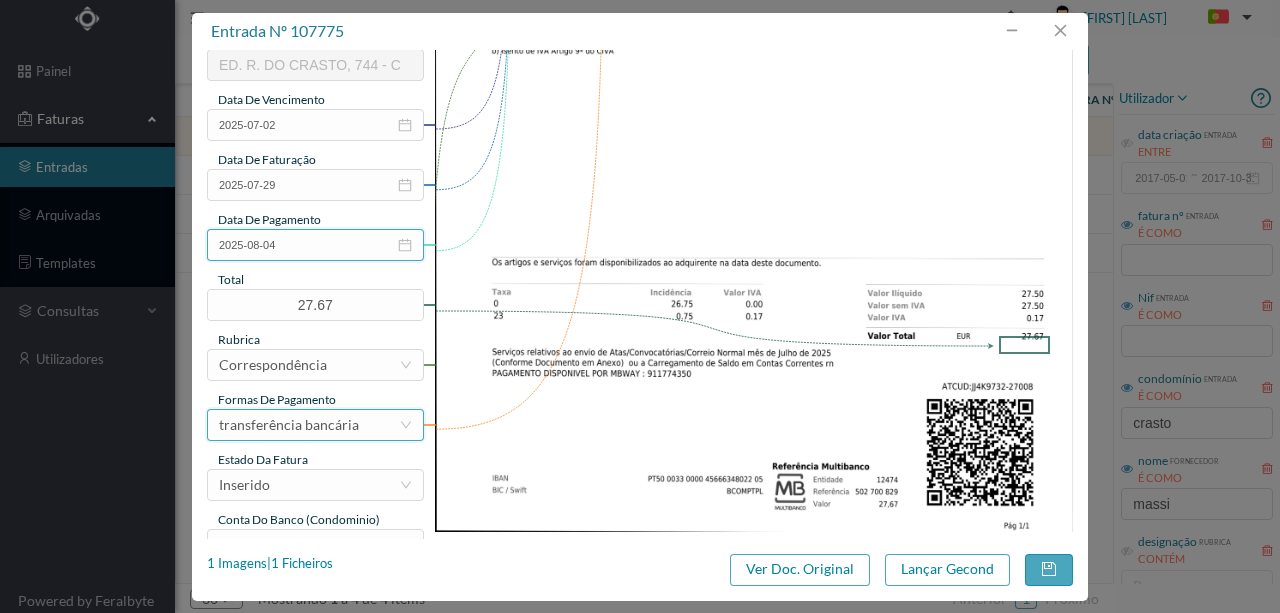 scroll, scrollTop: 466, scrollLeft: 0, axis: vertical 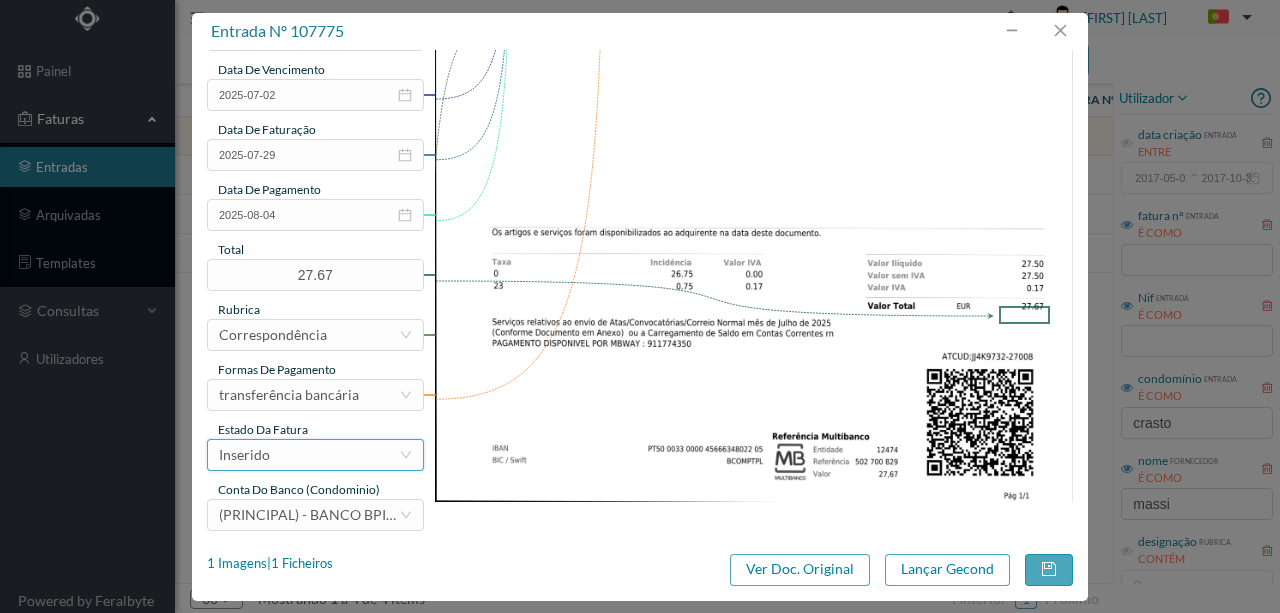 click on "Inserido" at bounding box center [309, 455] 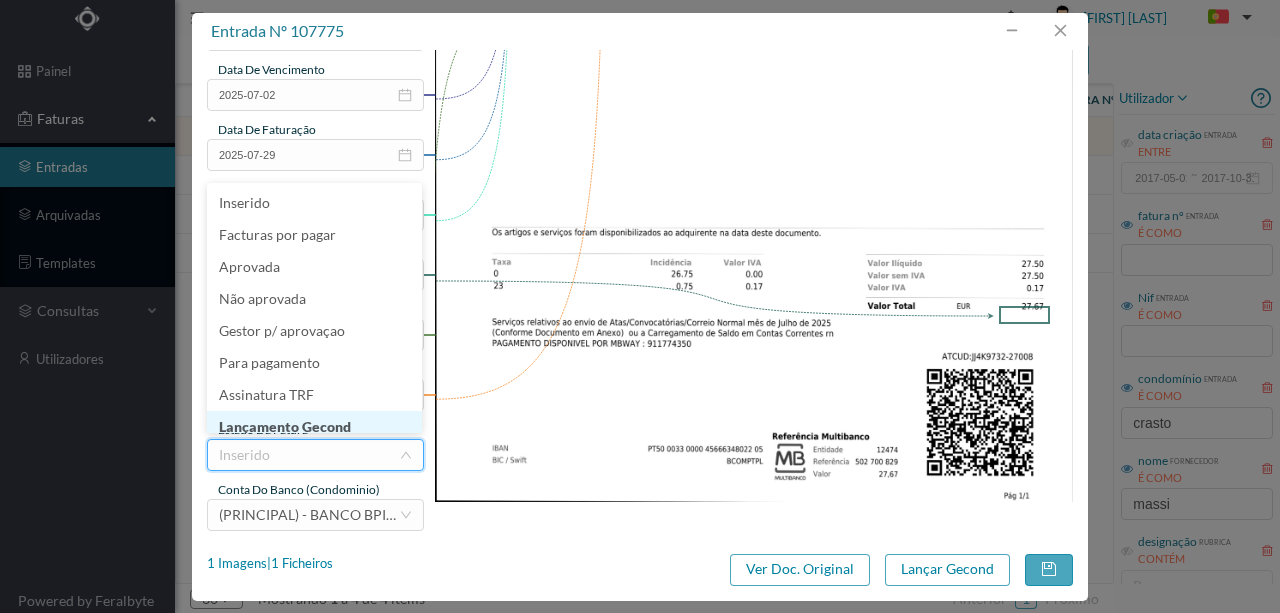 scroll, scrollTop: 10, scrollLeft: 0, axis: vertical 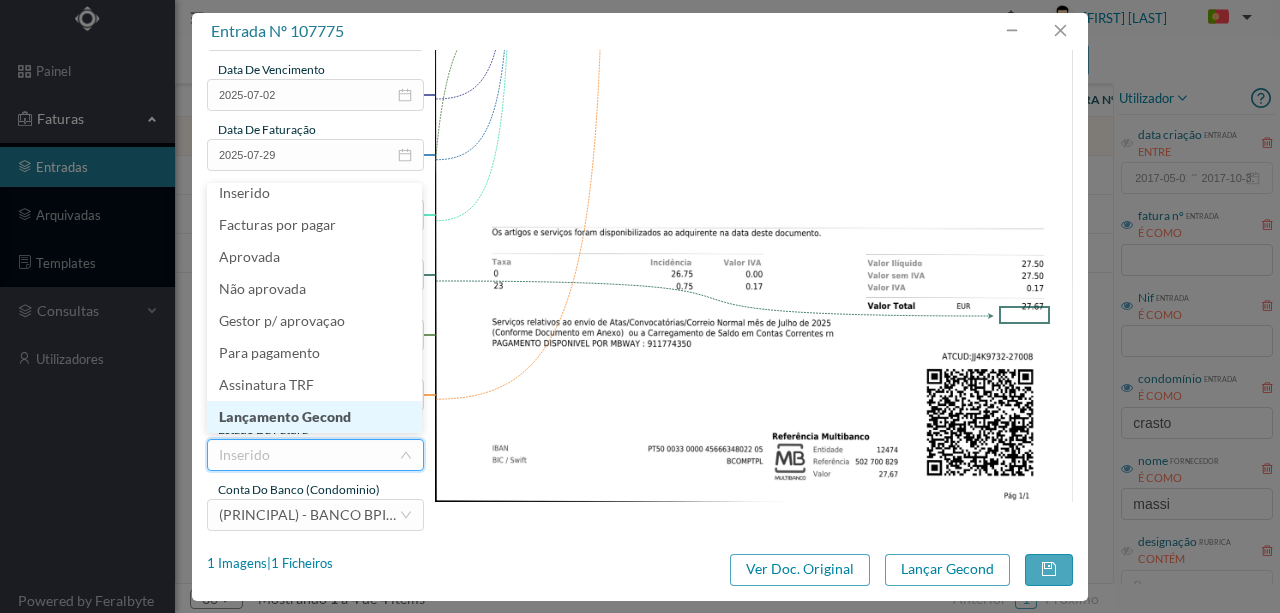 click on "Lançamento Gecond" at bounding box center [314, 417] 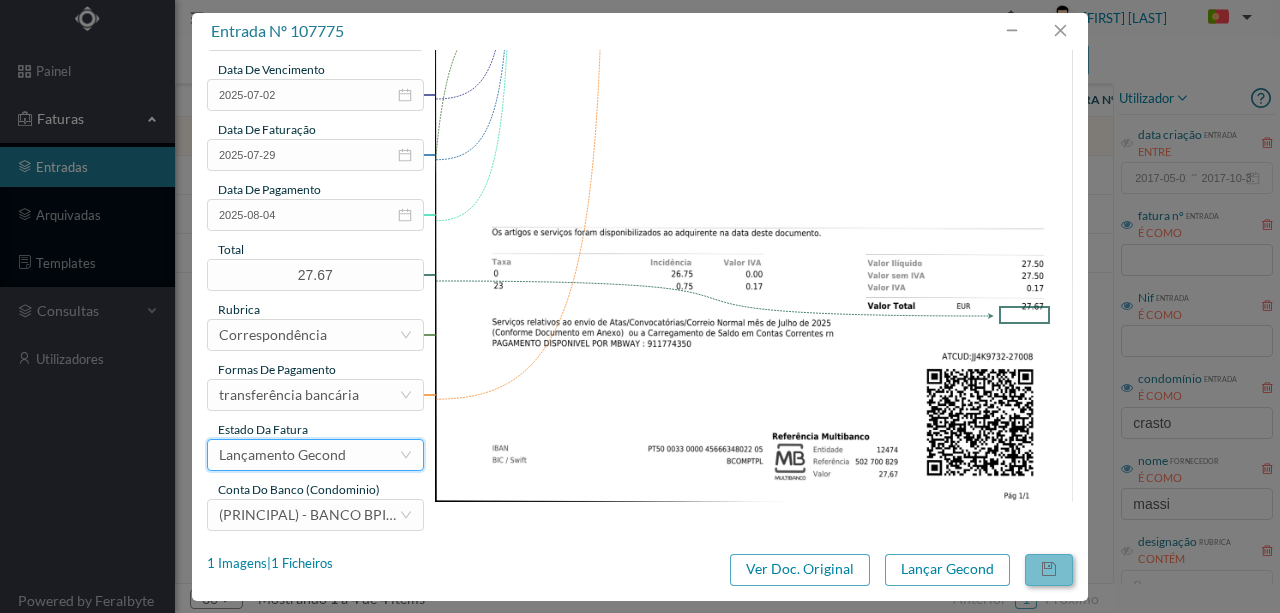 click at bounding box center [1049, 570] 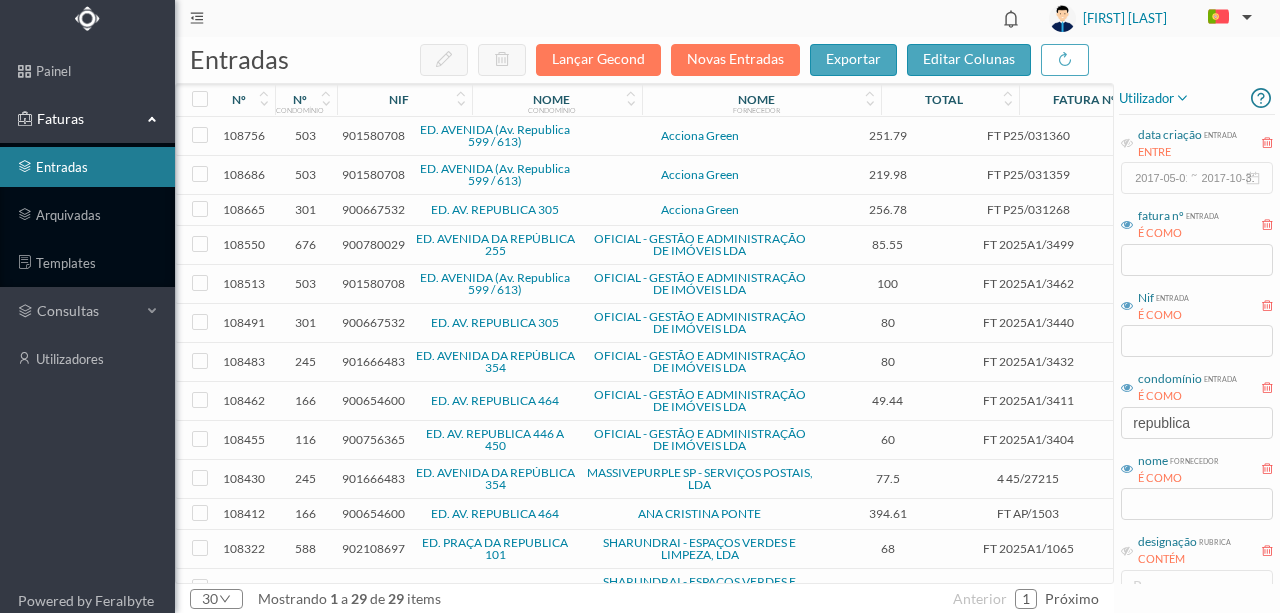 scroll, scrollTop: 0, scrollLeft: 0, axis: both 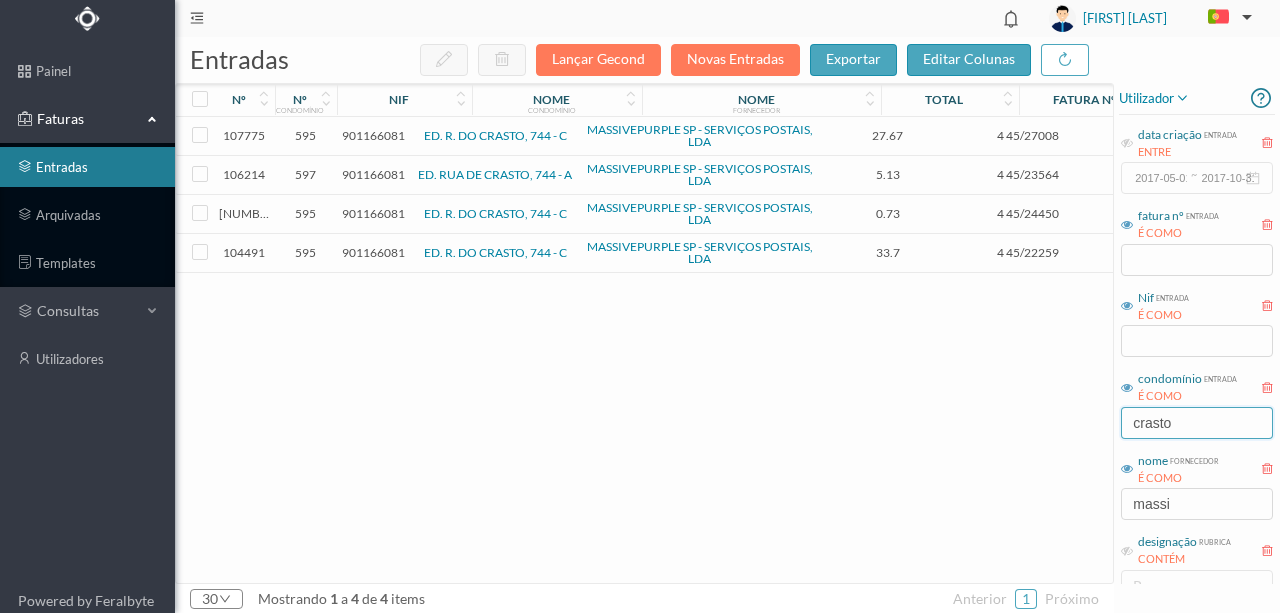 drag, startPoint x: 1182, startPoint y: 423, endPoint x: 510, endPoint y: 327, distance: 678.8225 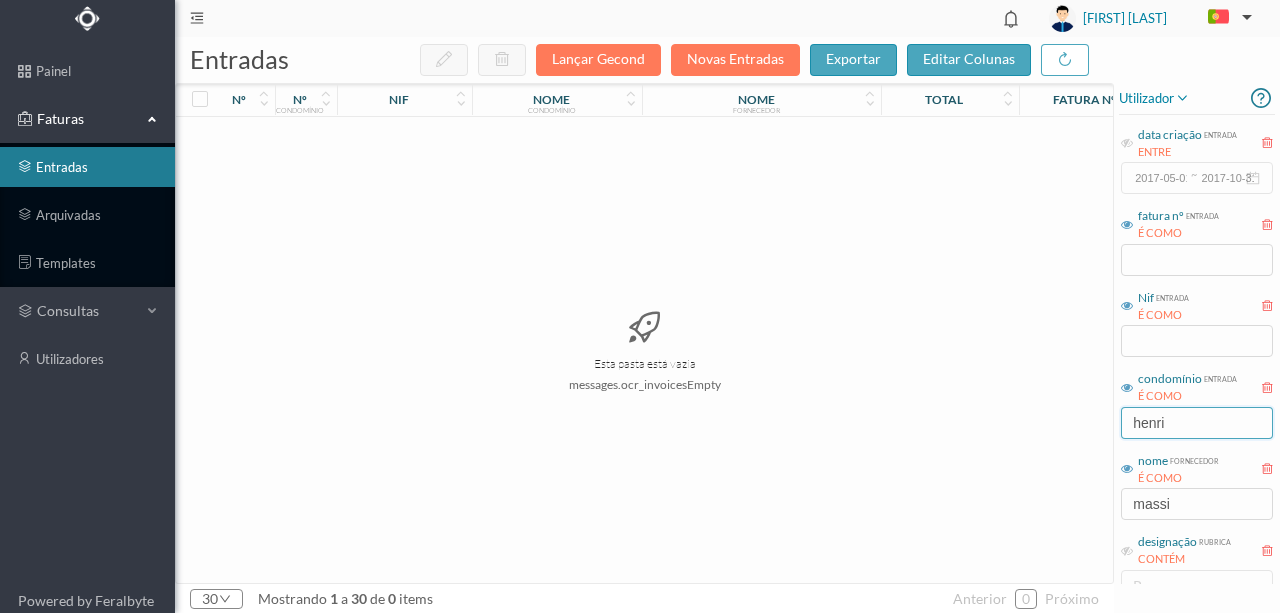 drag, startPoint x: 1134, startPoint y: 420, endPoint x: 1066, endPoint y: 420, distance: 68 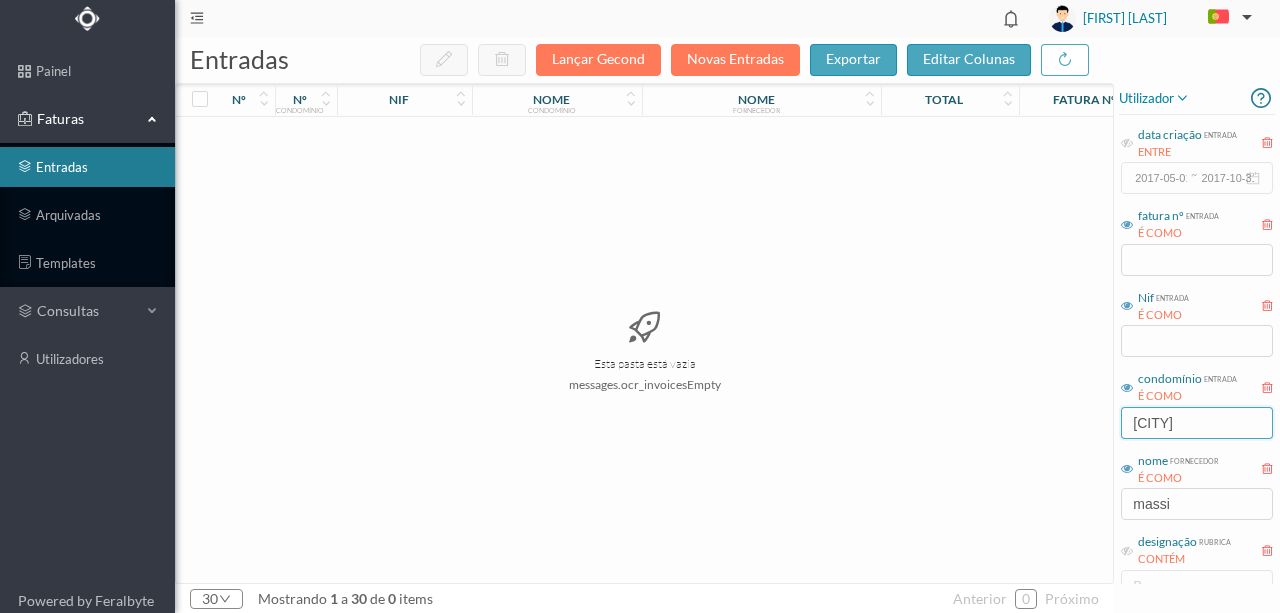 drag, startPoint x: 1176, startPoint y: 422, endPoint x: 934, endPoint y: 403, distance: 242.74472 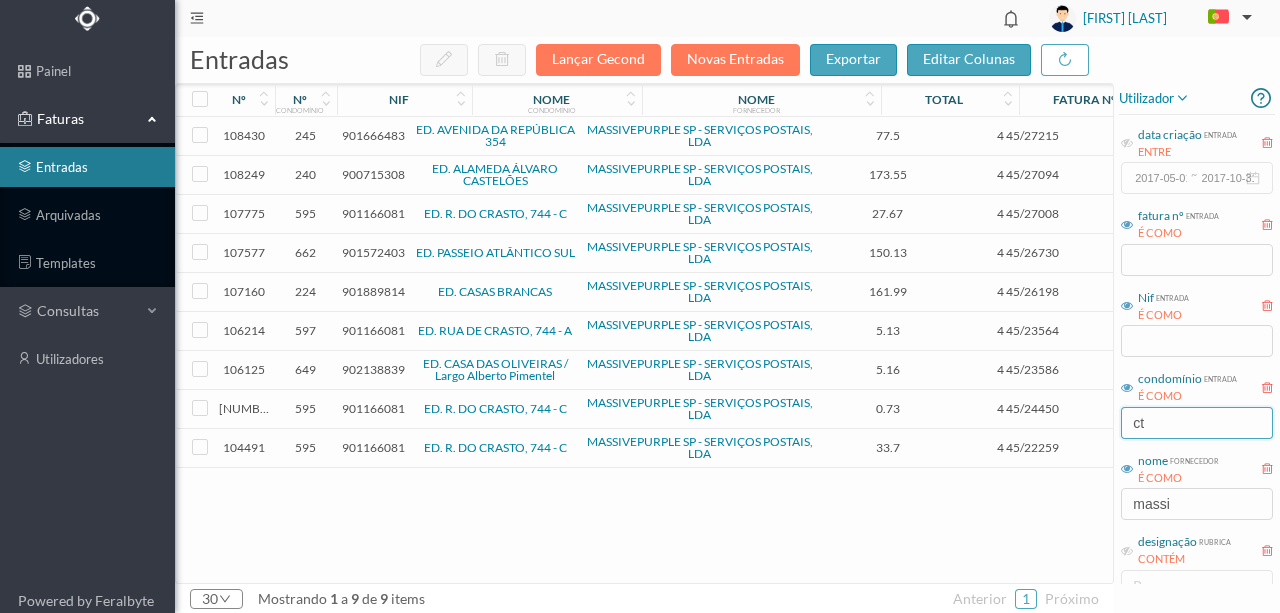 type on "c" 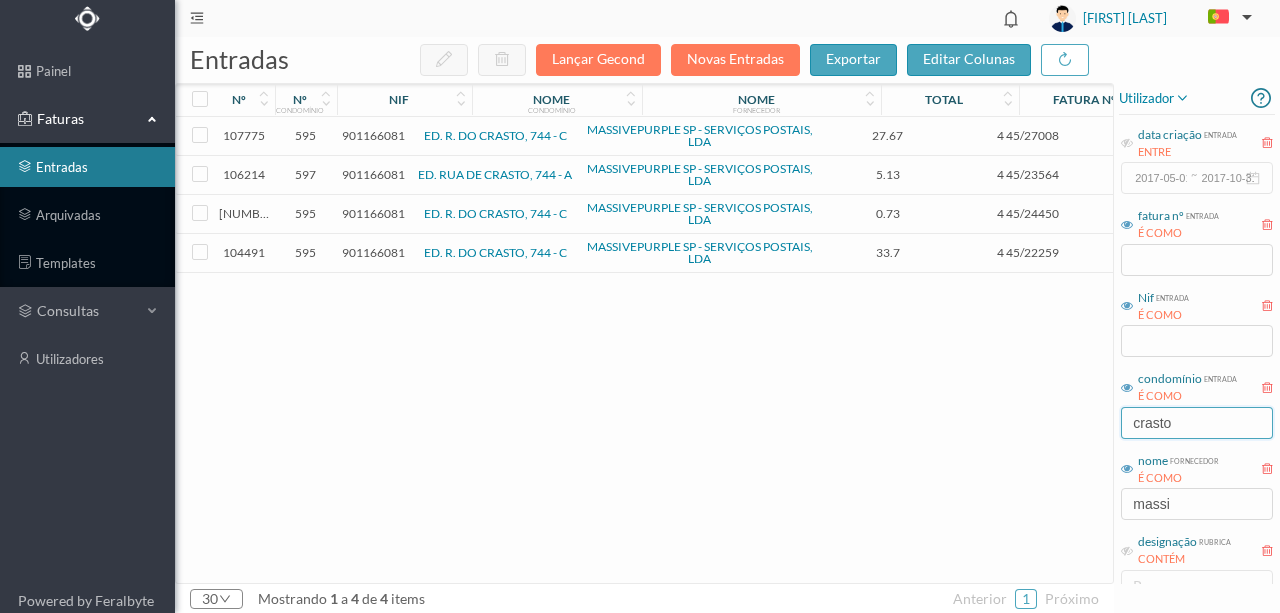type on "crasto" 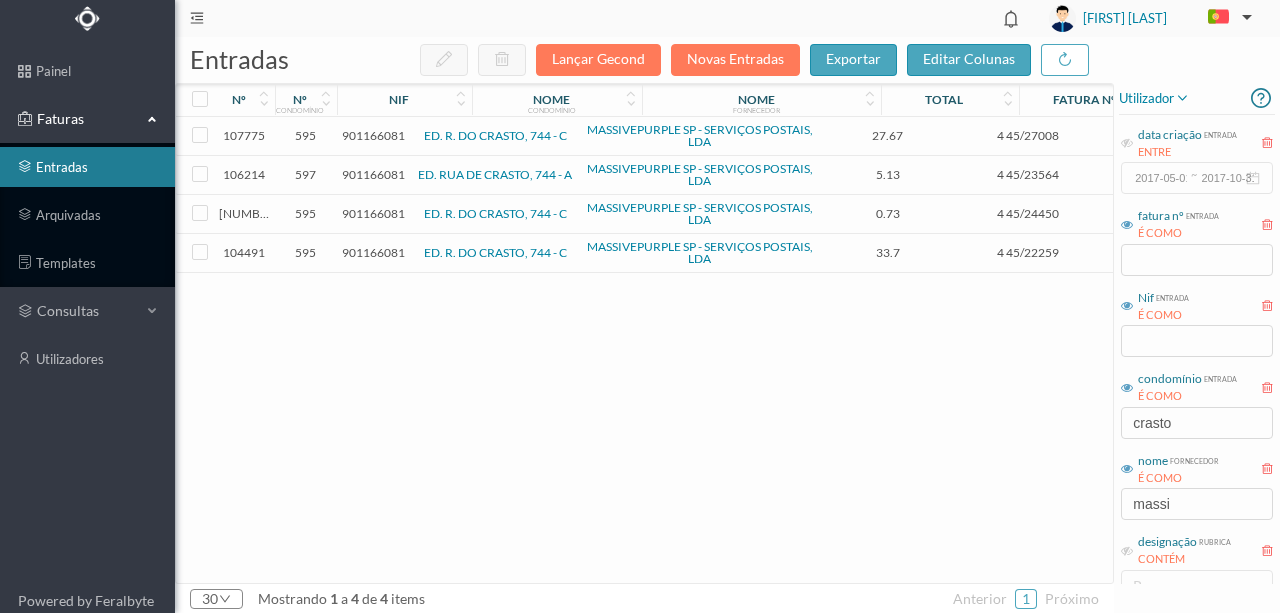 click on "901166081" at bounding box center (373, 135) 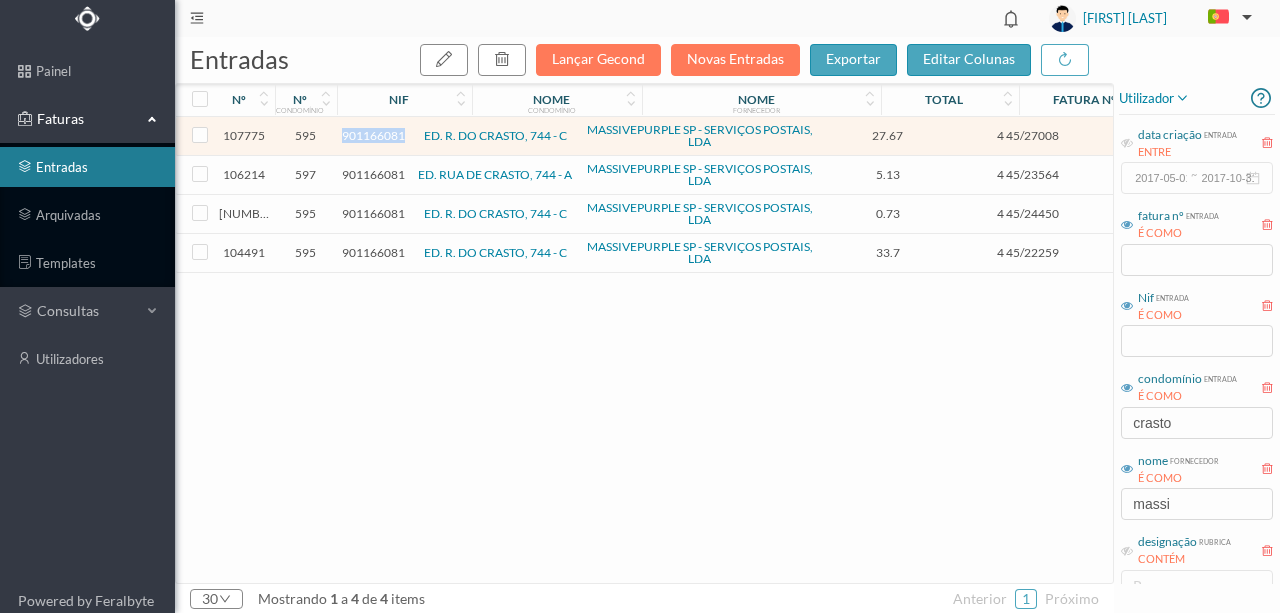 click on "901166081" at bounding box center [373, 135] 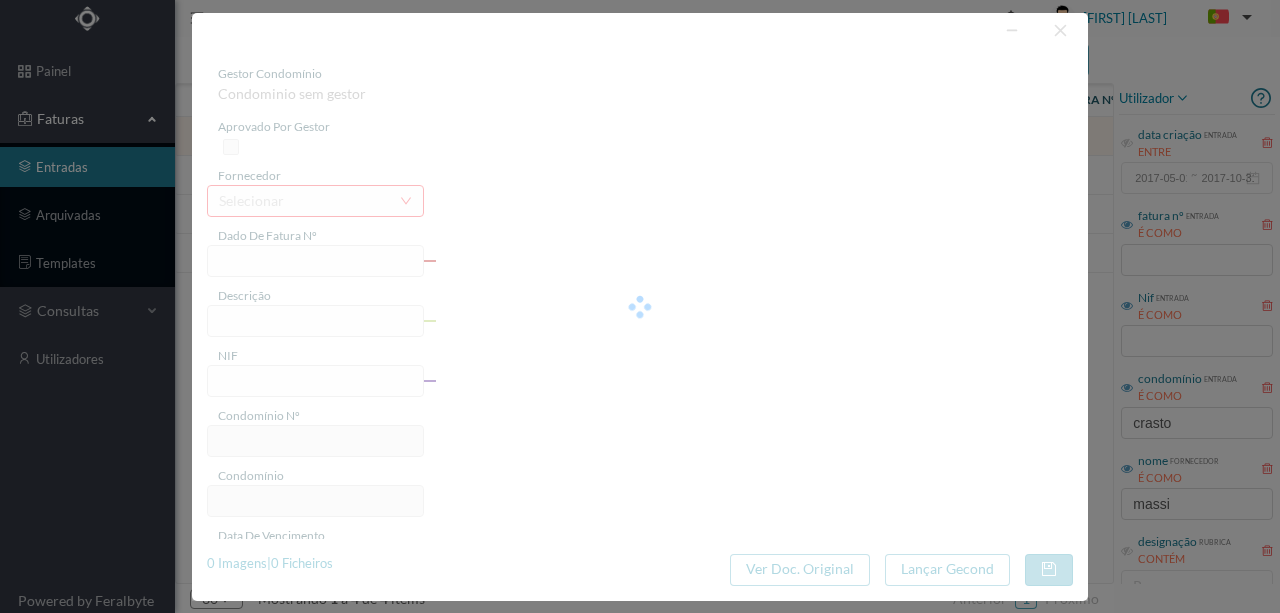 type on "4 45/27008" 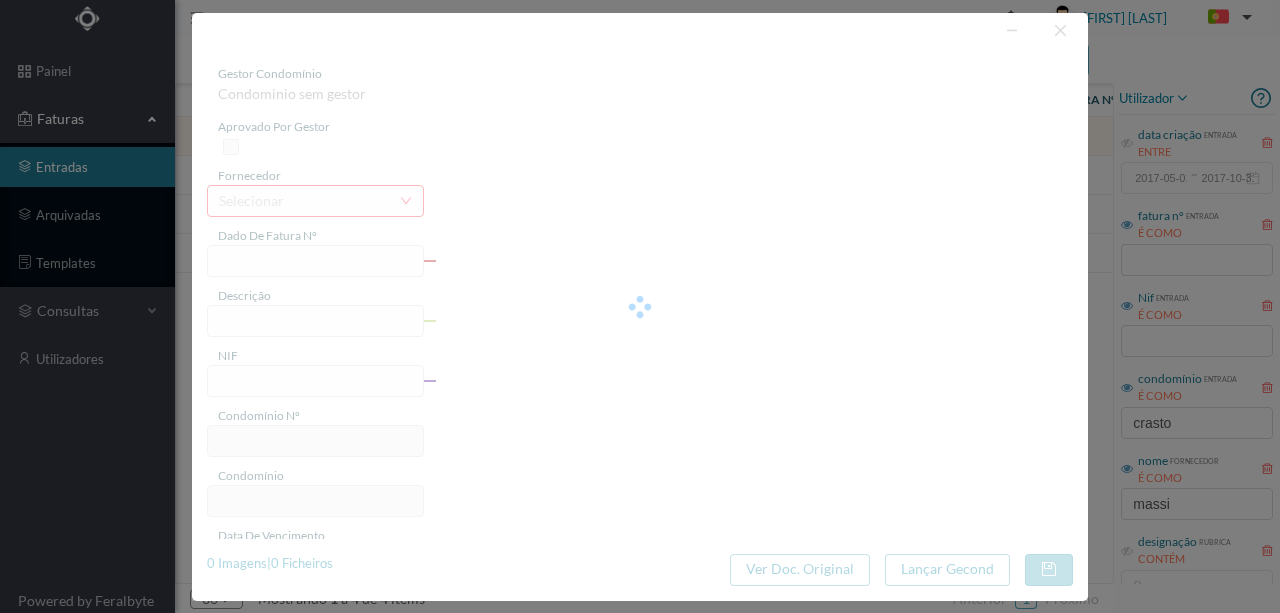 type on "Serviço Envio Correio" 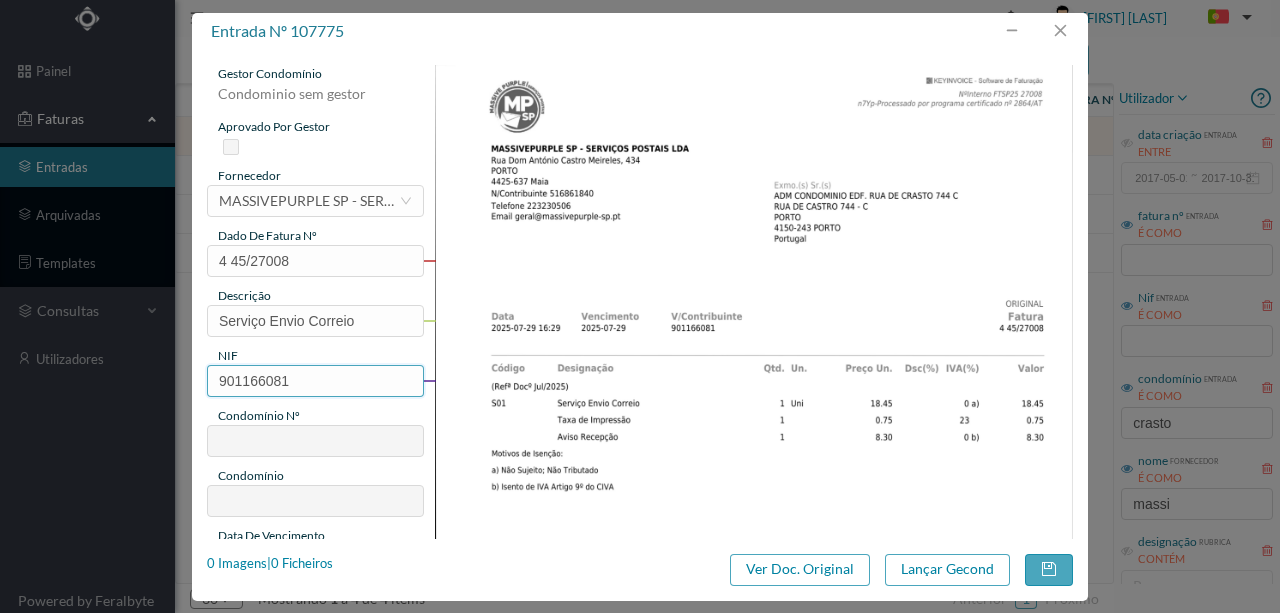 type on "595" 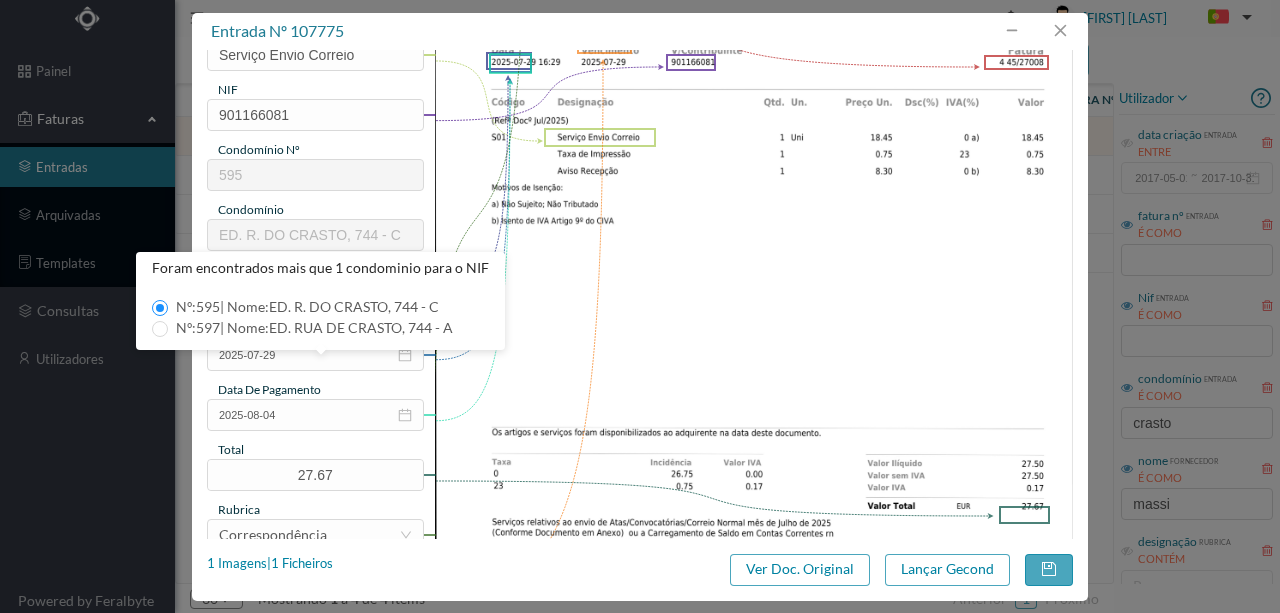 scroll, scrollTop: 400, scrollLeft: 0, axis: vertical 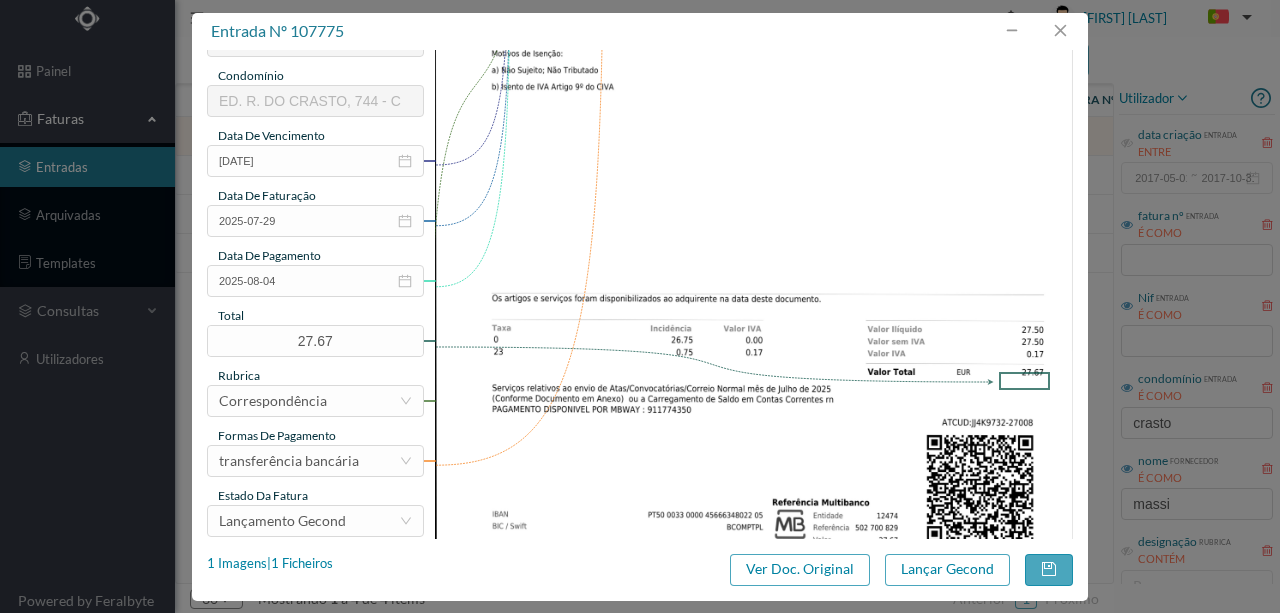 click at bounding box center (754, 116) 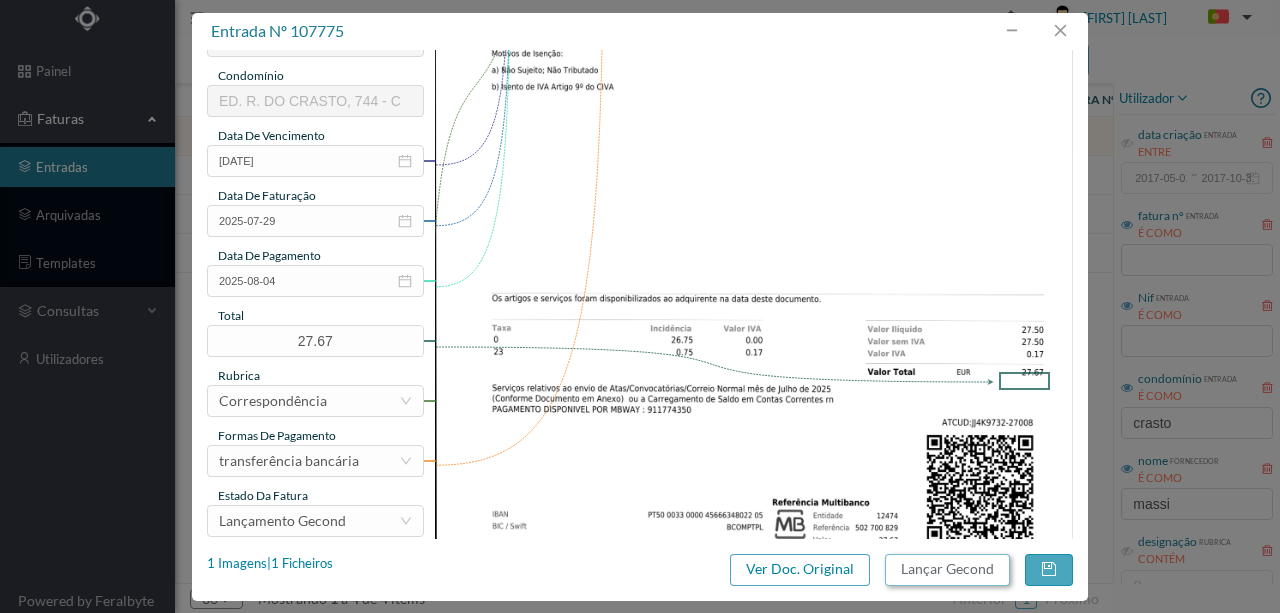 click on "Lançar Gecond" at bounding box center [947, 570] 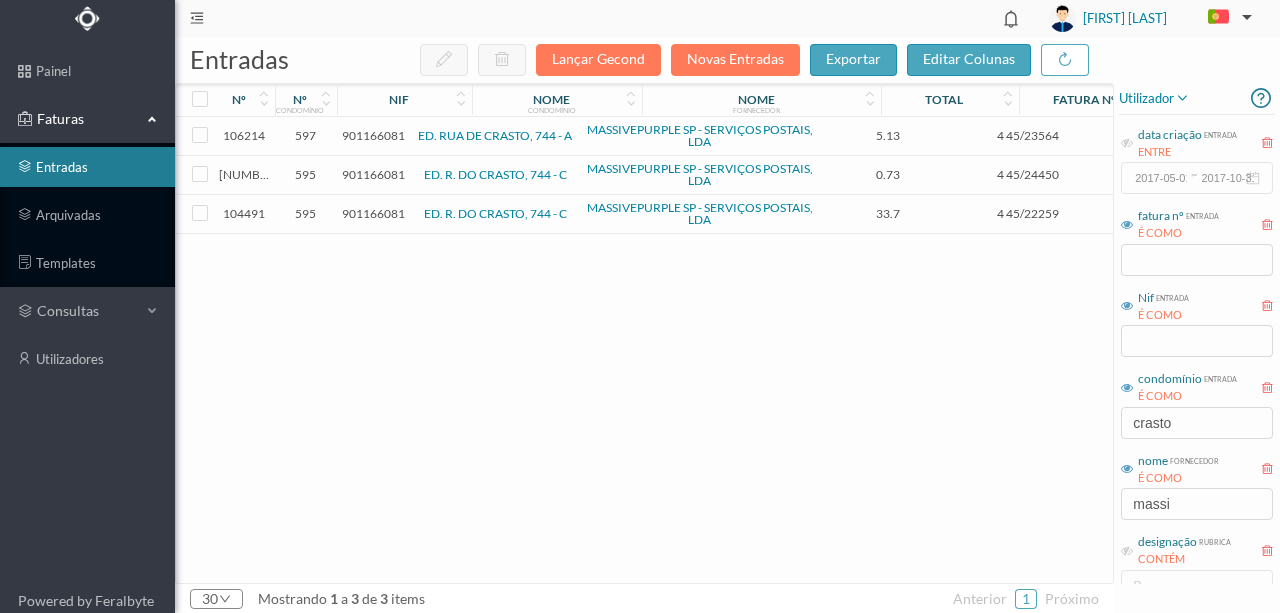 click on "901166081" at bounding box center [373, 174] 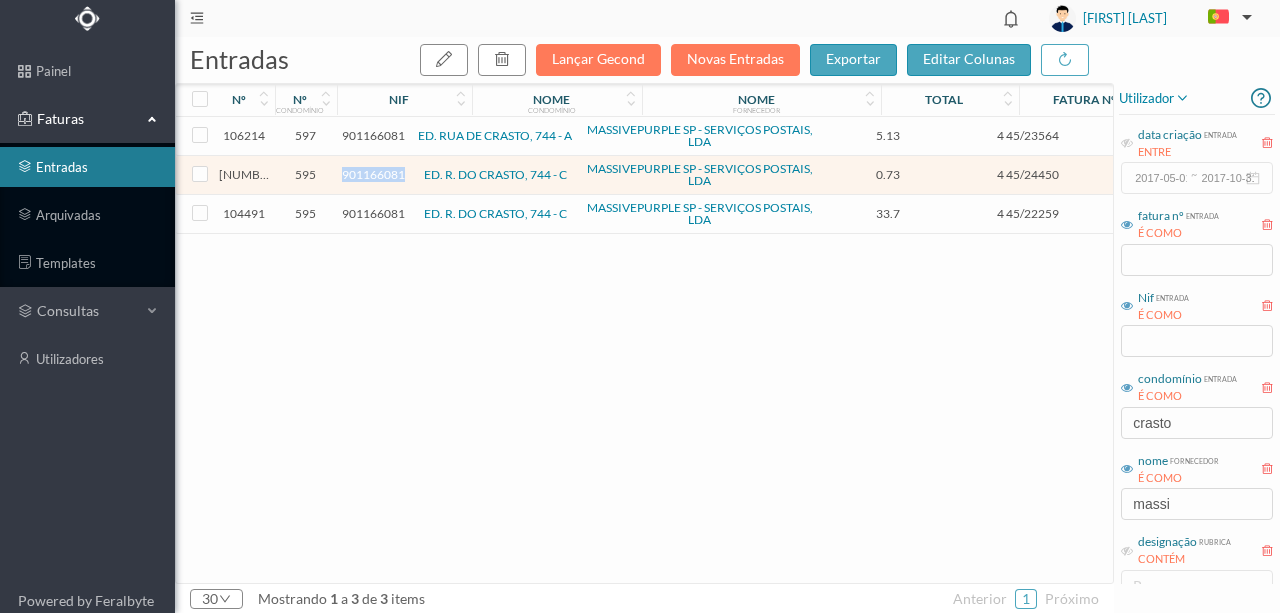 click on "901166081" at bounding box center [373, 174] 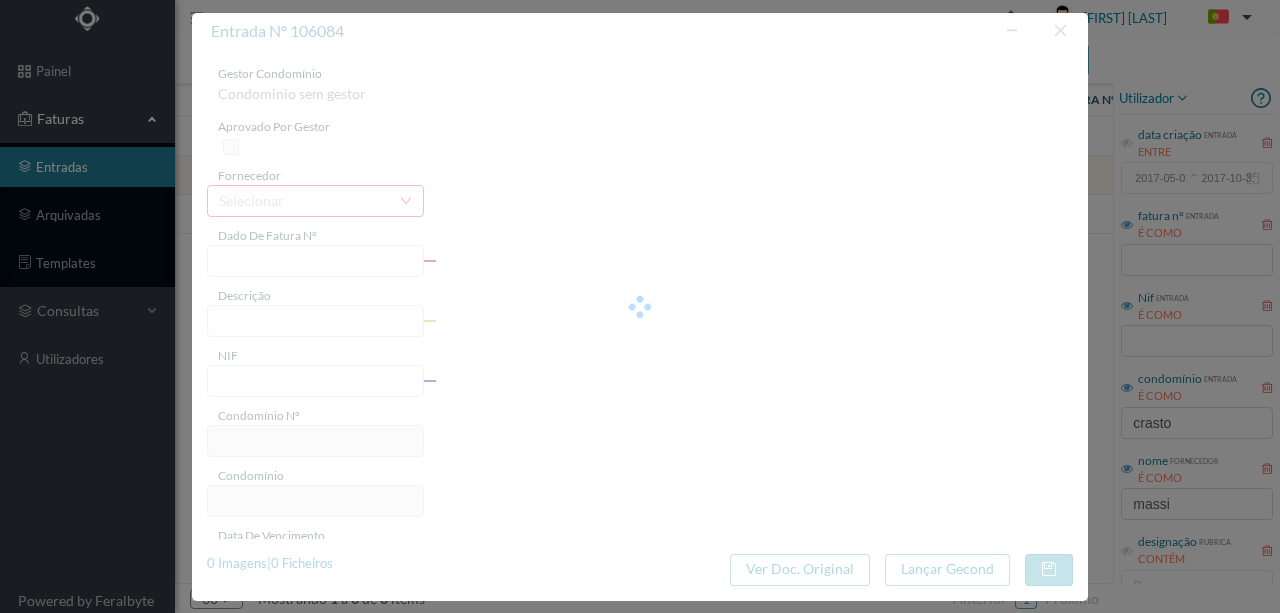 type on "4 45/24450" 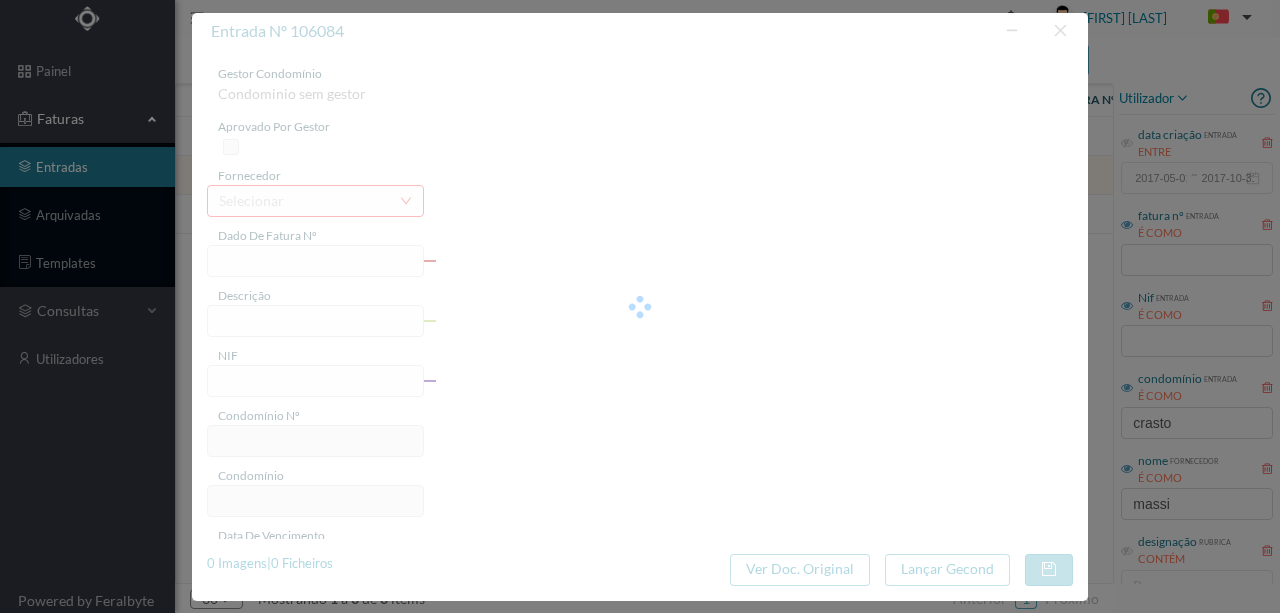 type on "Serviço Envio Correio" 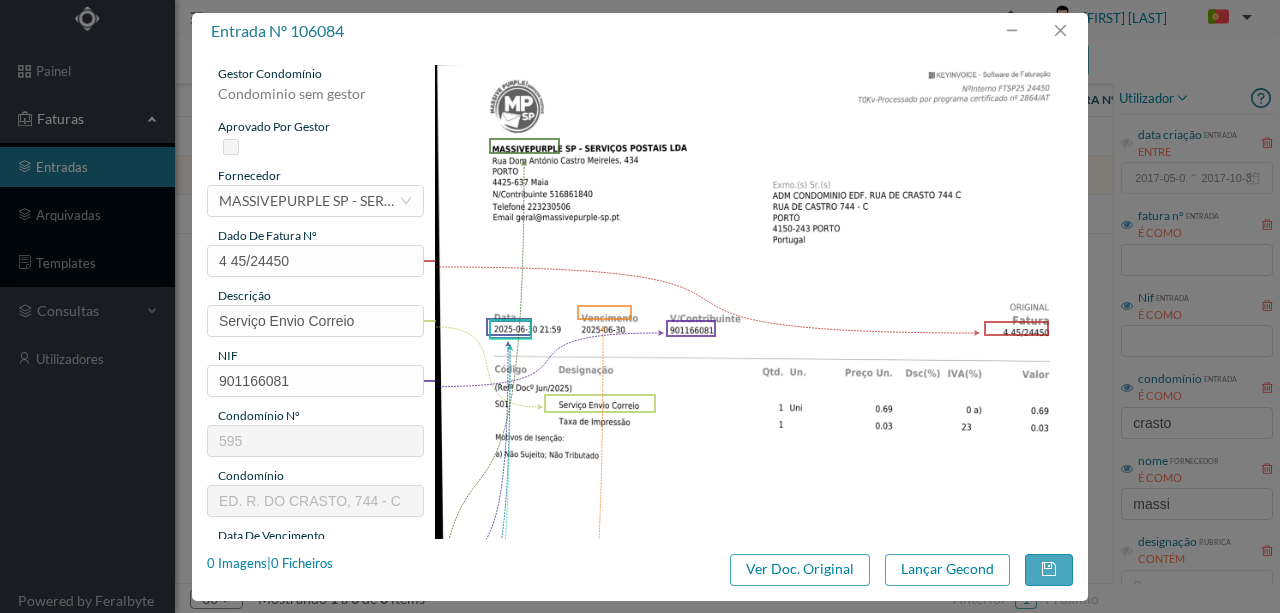 type on "595" 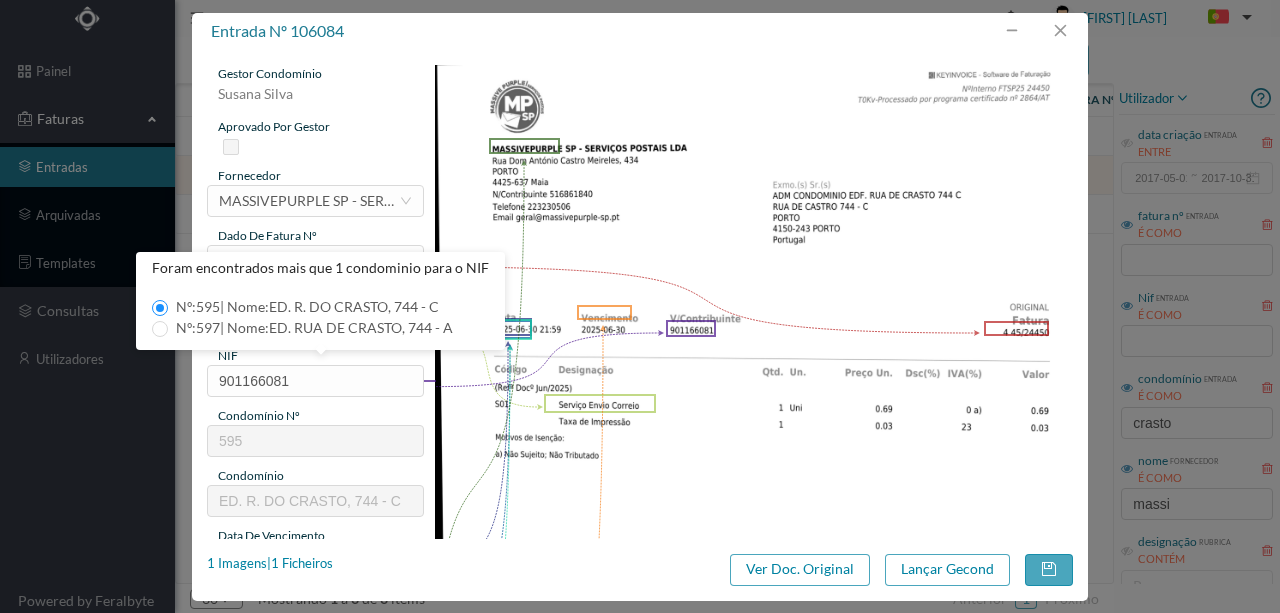 click at bounding box center [754, 516] 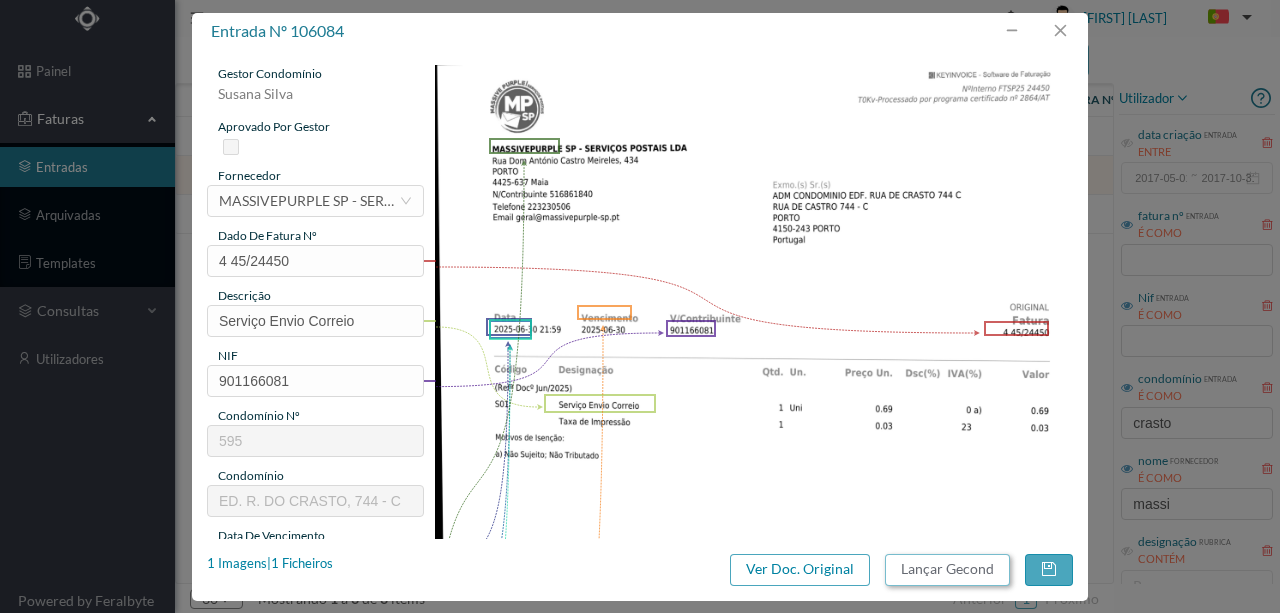 click on "Lançar Gecond" at bounding box center (947, 570) 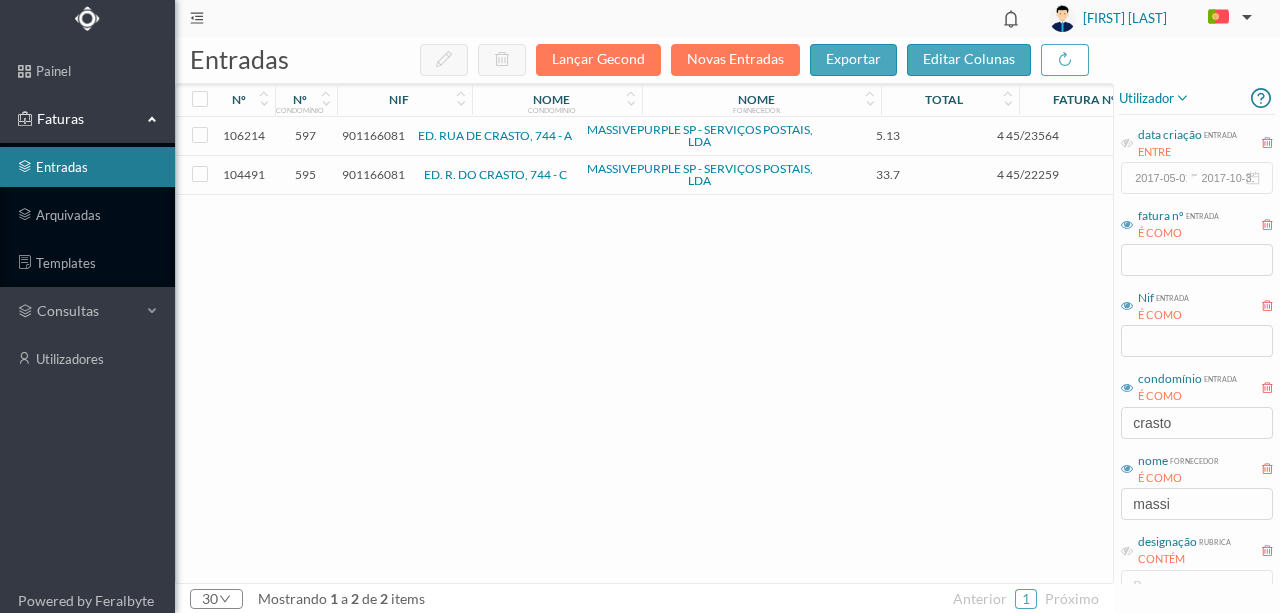 click on "901166081" at bounding box center (373, 174) 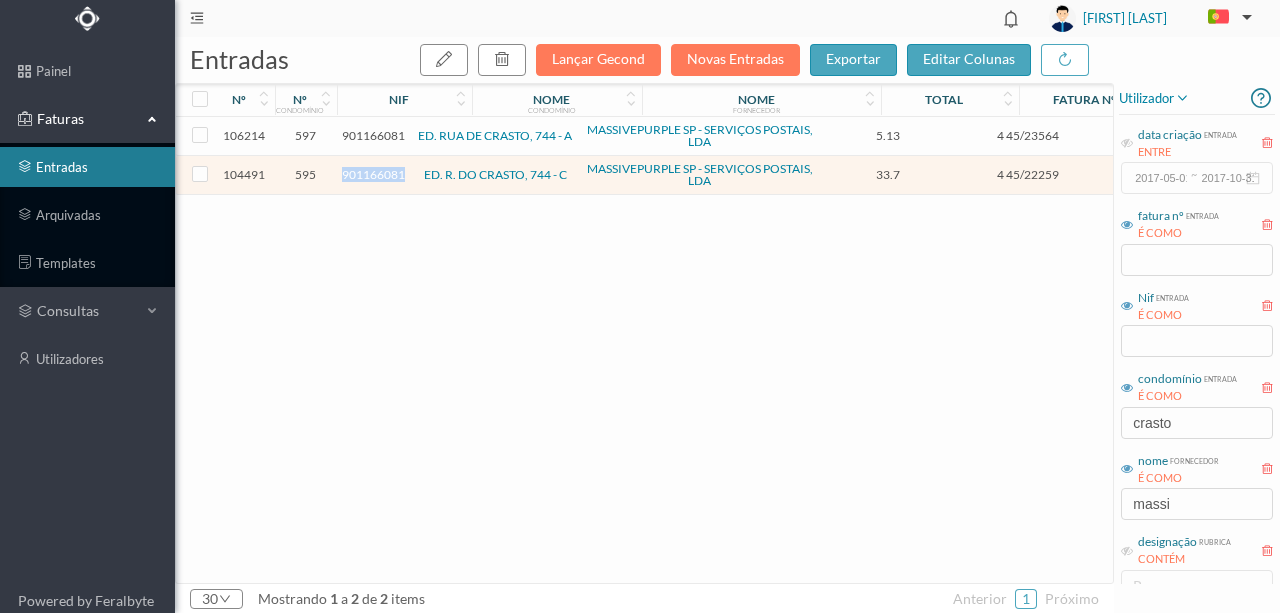 click on "901166081" at bounding box center (373, 174) 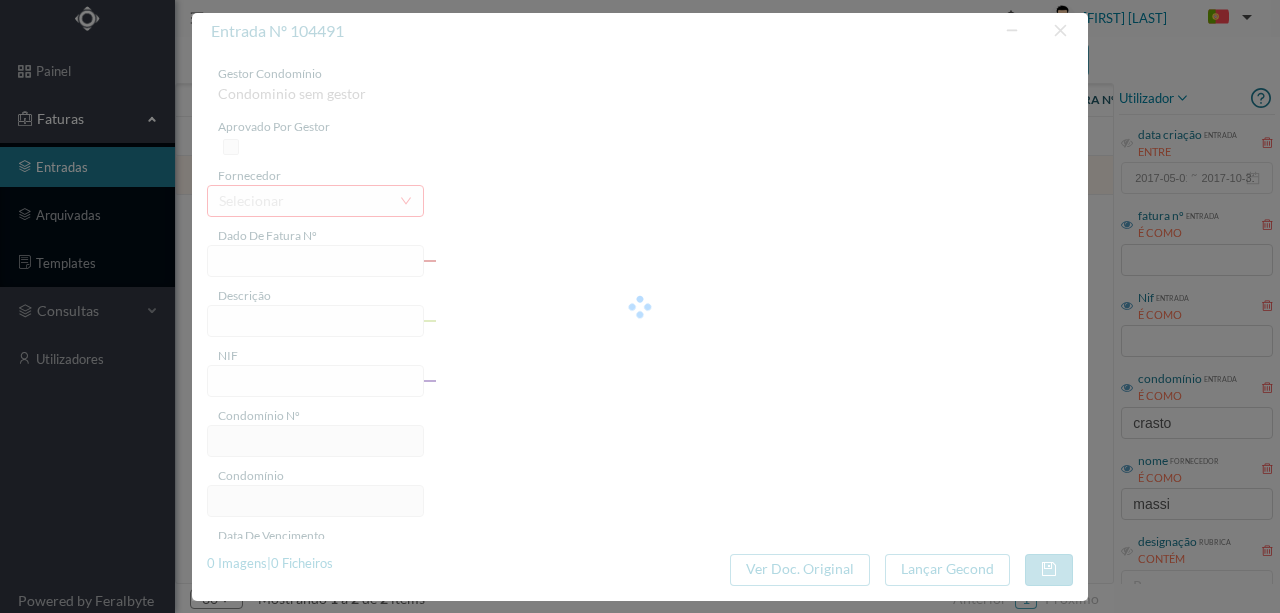 type on "4 45/22259" 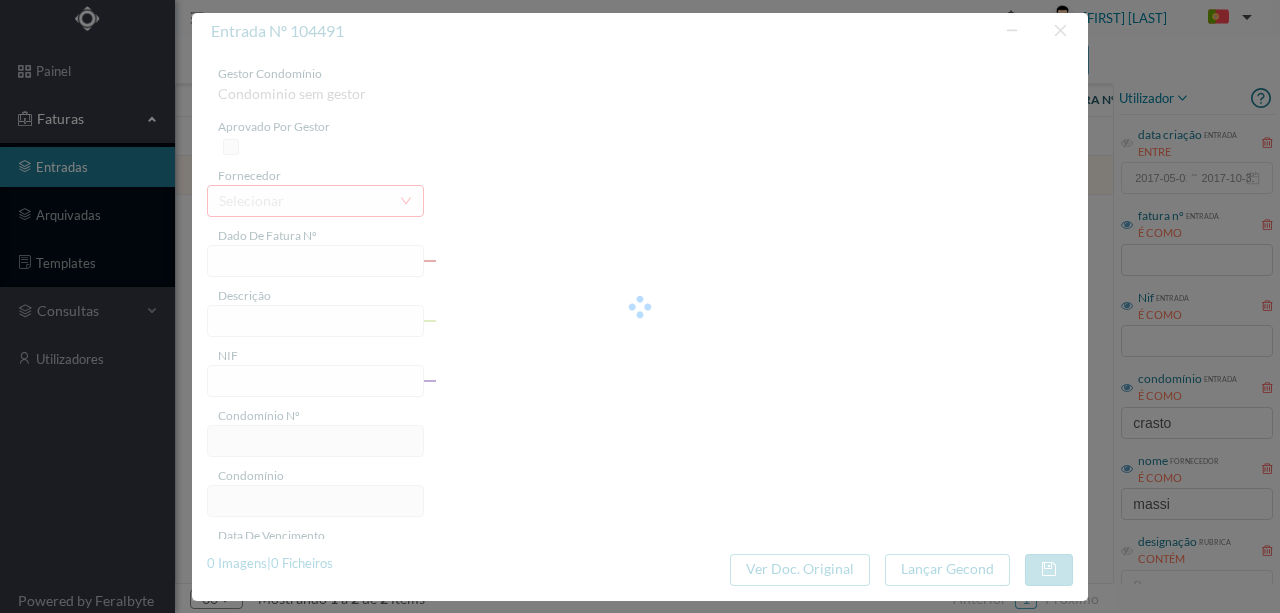 type on "Serviço Envio Correio" 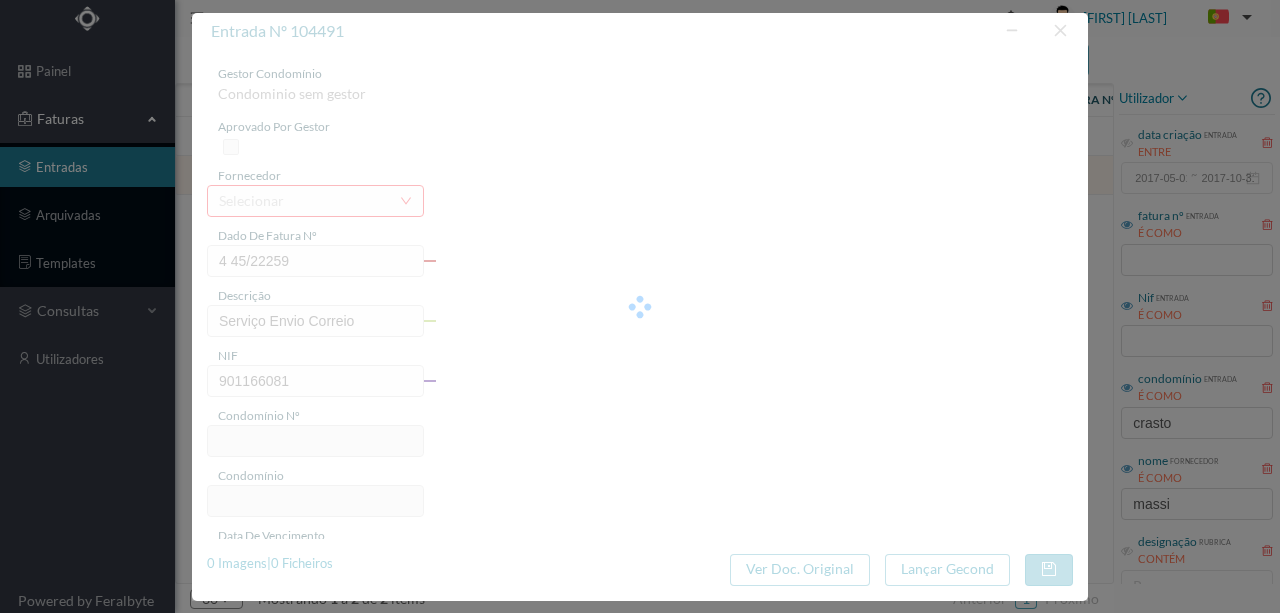 type on "595" 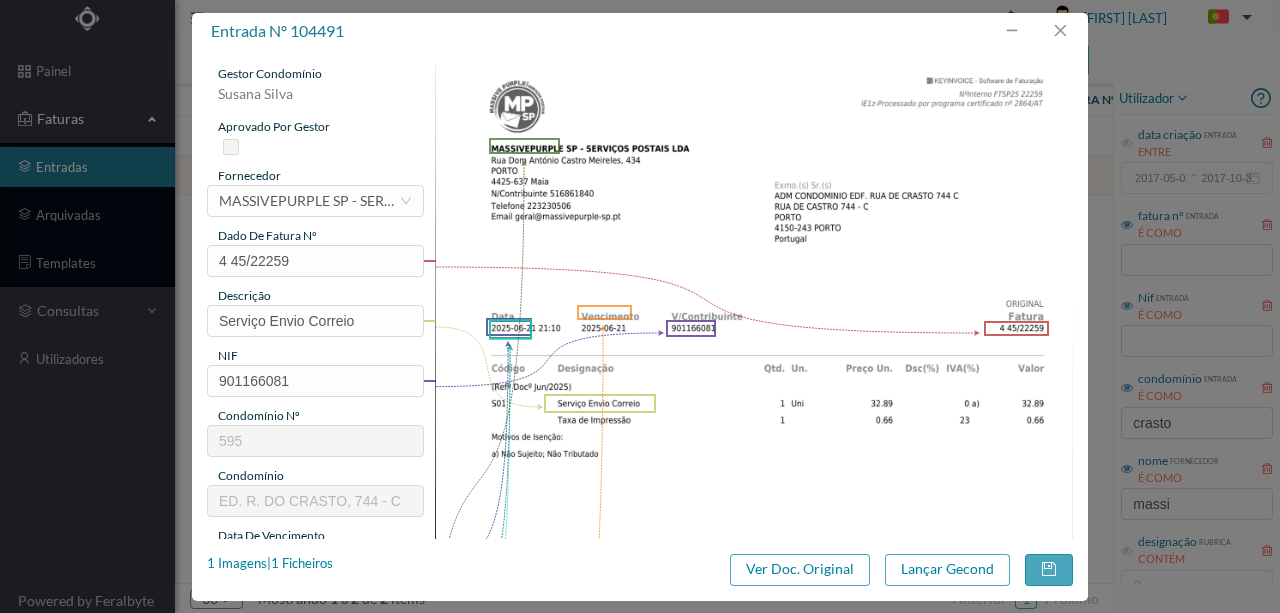 click at bounding box center (754, 516) 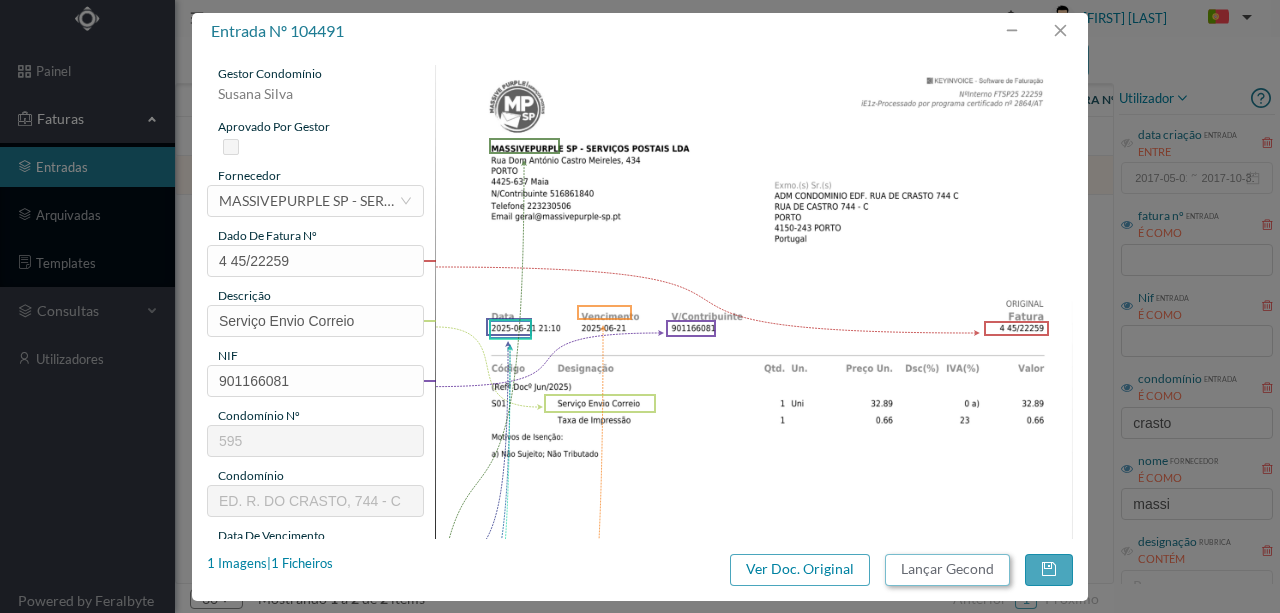 click on "Lançar Gecond" at bounding box center (947, 570) 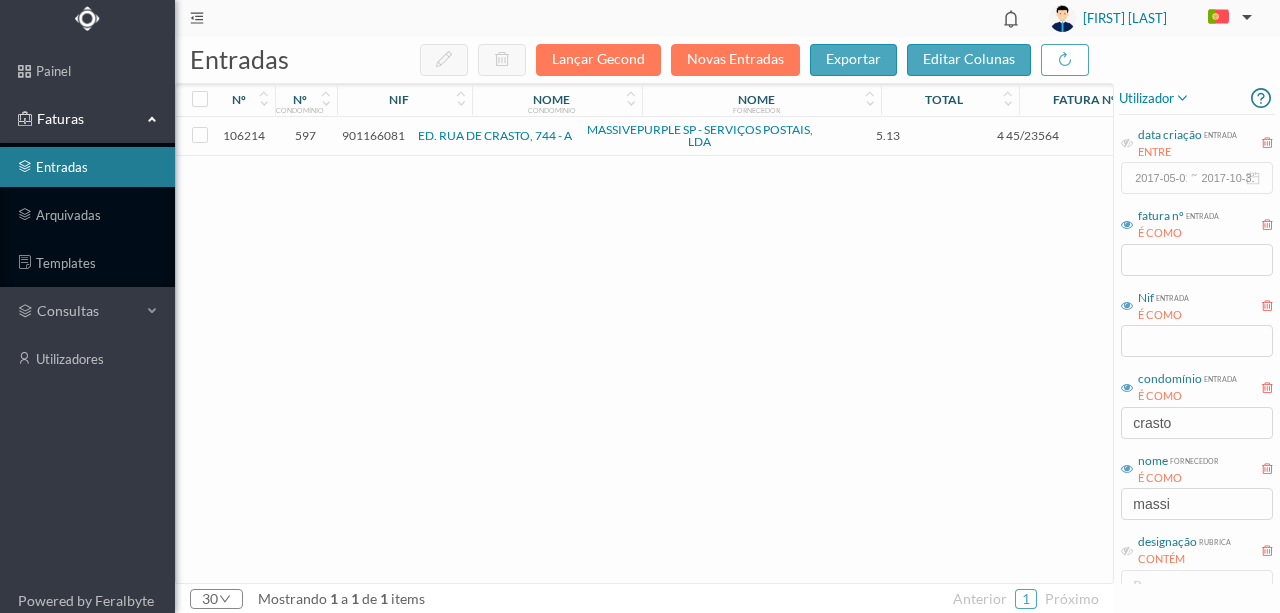 drag, startPoint x: 650, startPoint y: 483, endPoint x: 1160, endPoint y: 484, distance: 510.00098 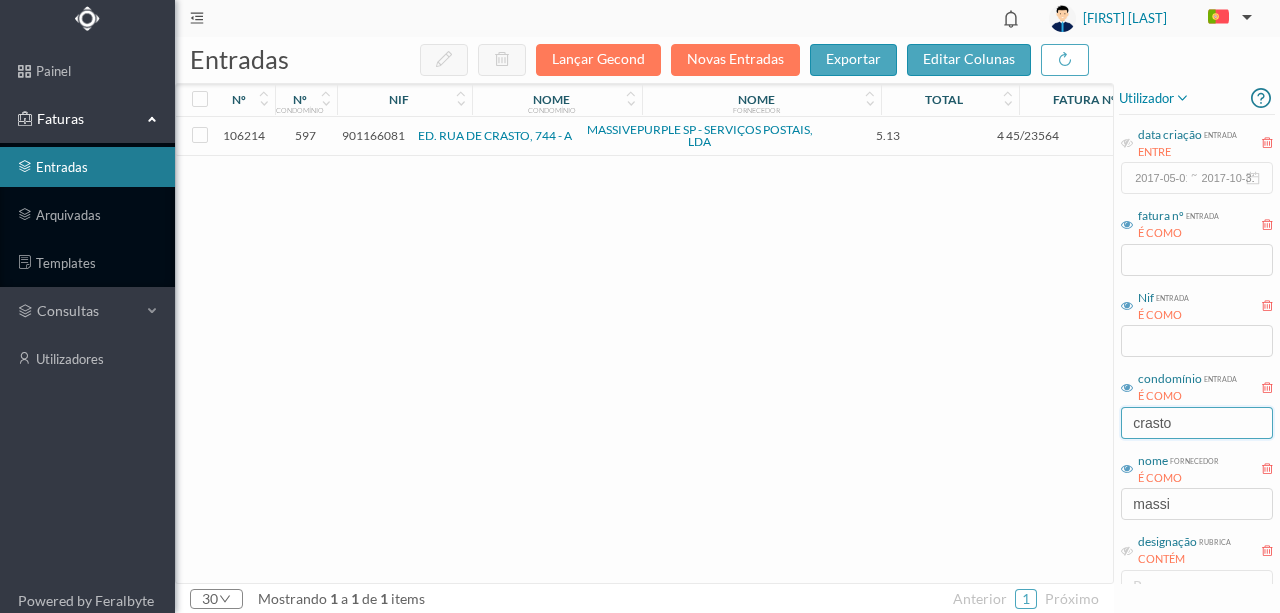 drag, startPoint x: 1179, startPoint y: 423, endPoint x: 1018, endPoint y: 422, distance: 161.00311 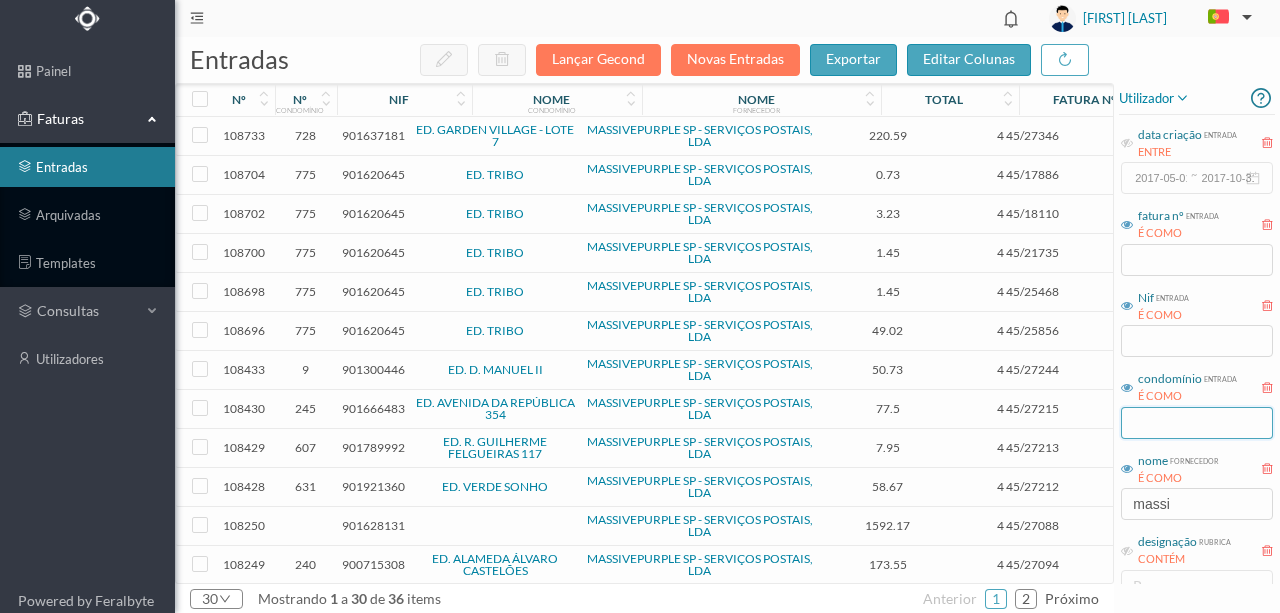 type 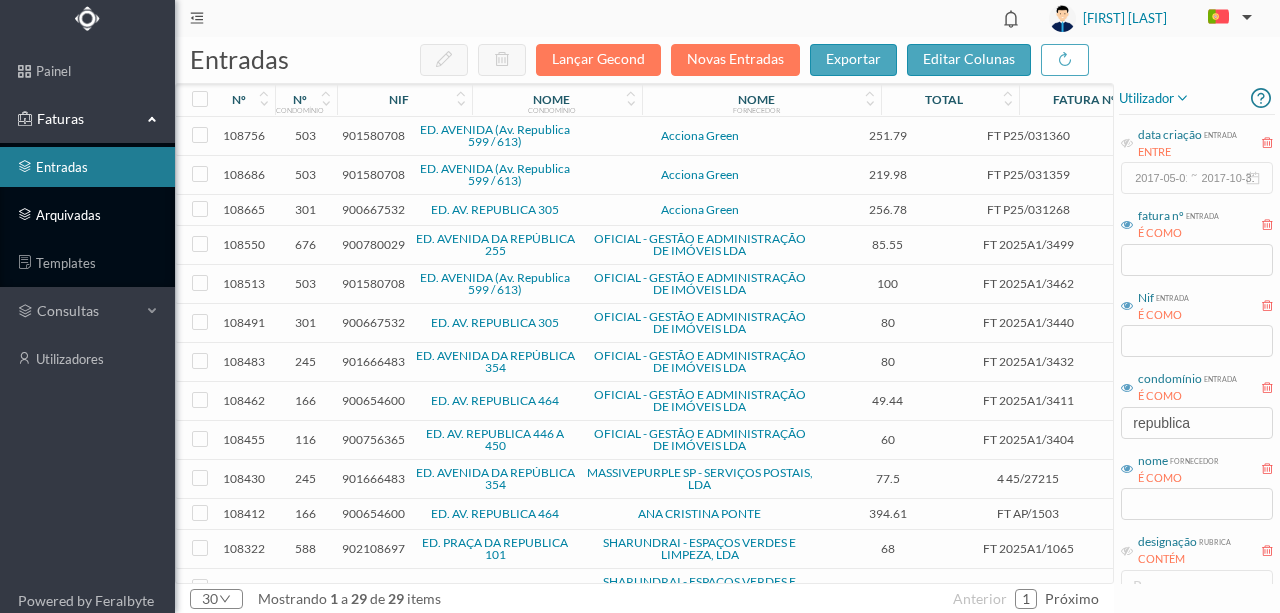 scroll, scrollTop: 0, scrollLeft: 0, axis: both 